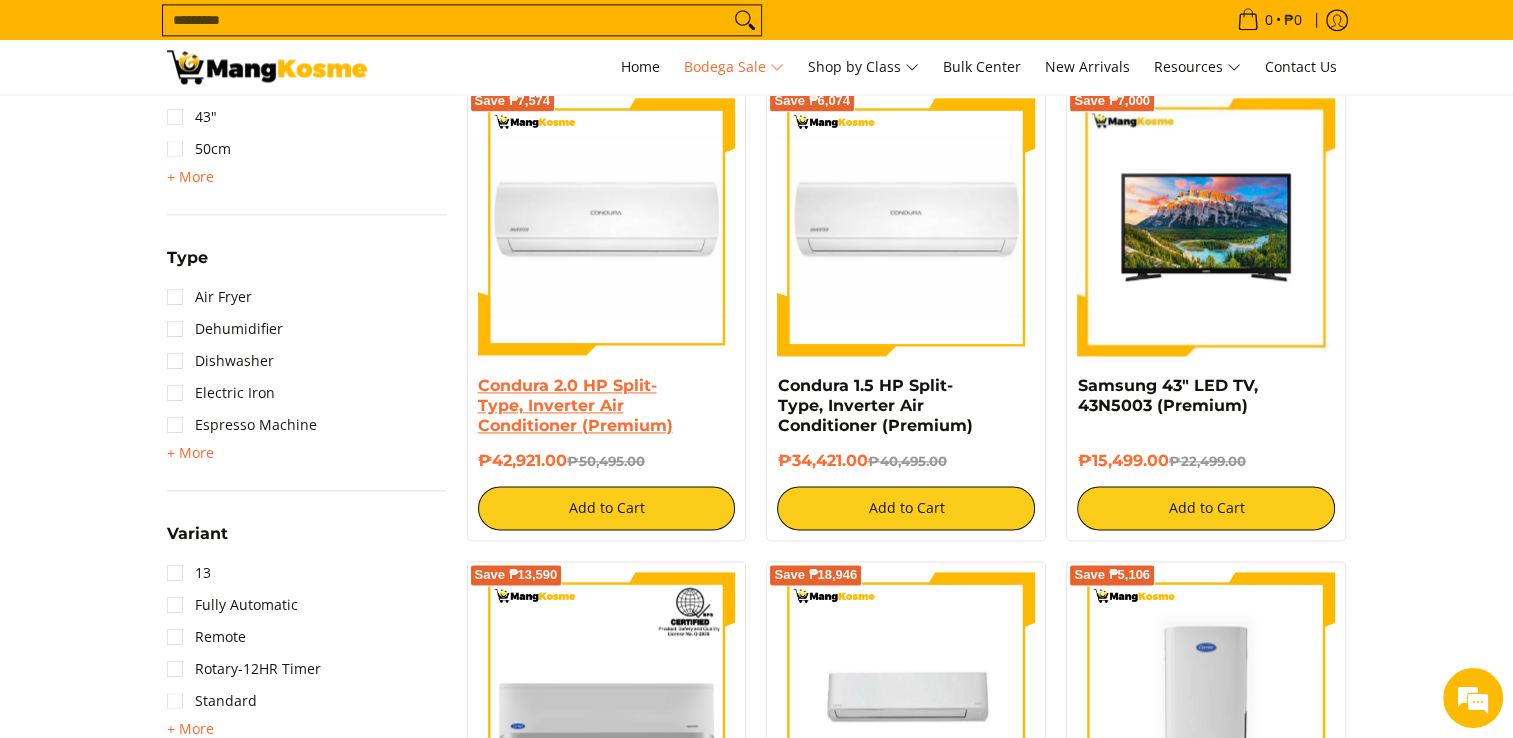 scroll, scrollTop: 2596, scrollLeft: 0, axis: vertical 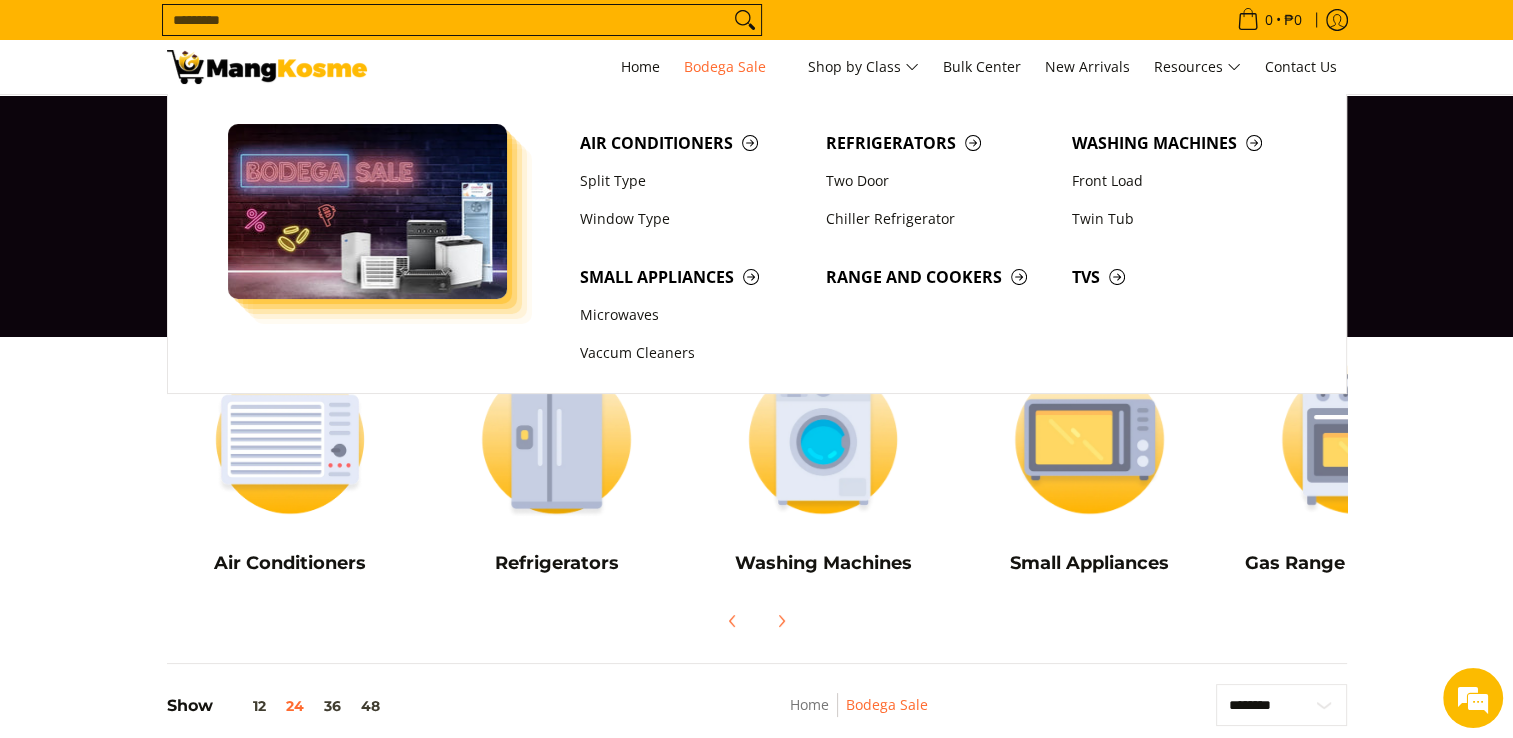 click on "Skip to Main Content
Home Bodega Sale Shop by Class Bulk Center New Arrivals Resources Contact Us
Search...
0  •
₱0
View cart" at bounding box center (756, 2707) 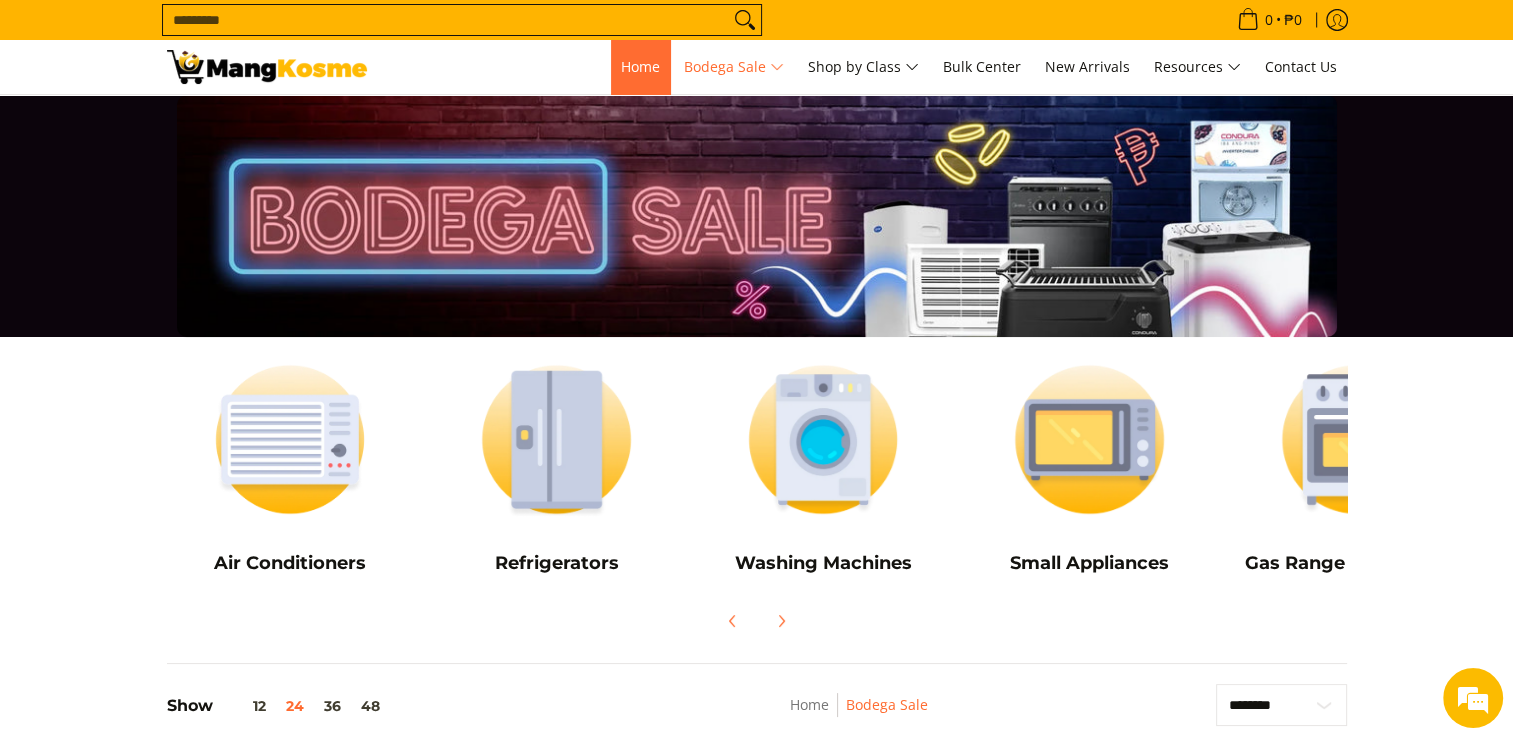 click on "Home" at bounding box center (640, 66) 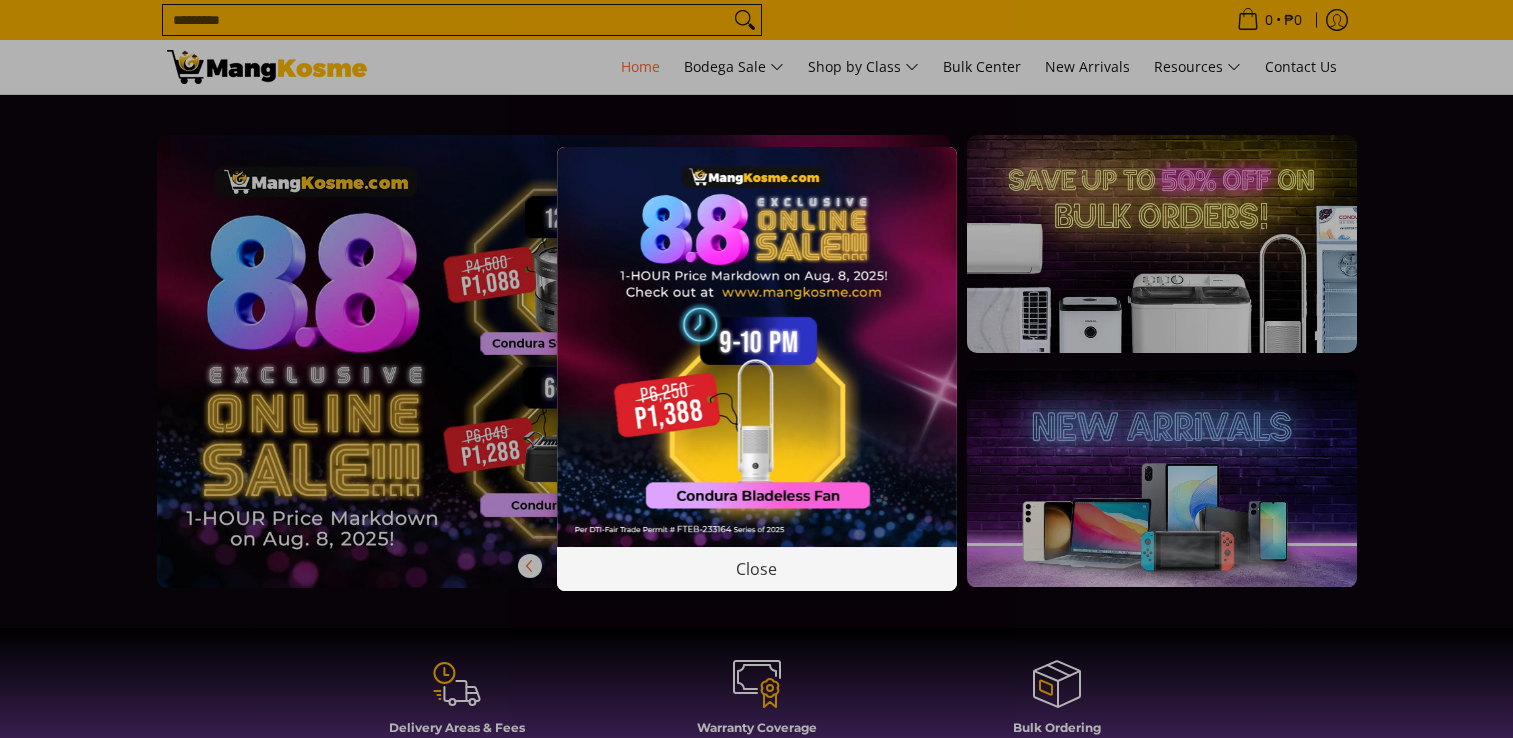 scroll, scrollTop: 0, scrollLeft: 0, axis: both 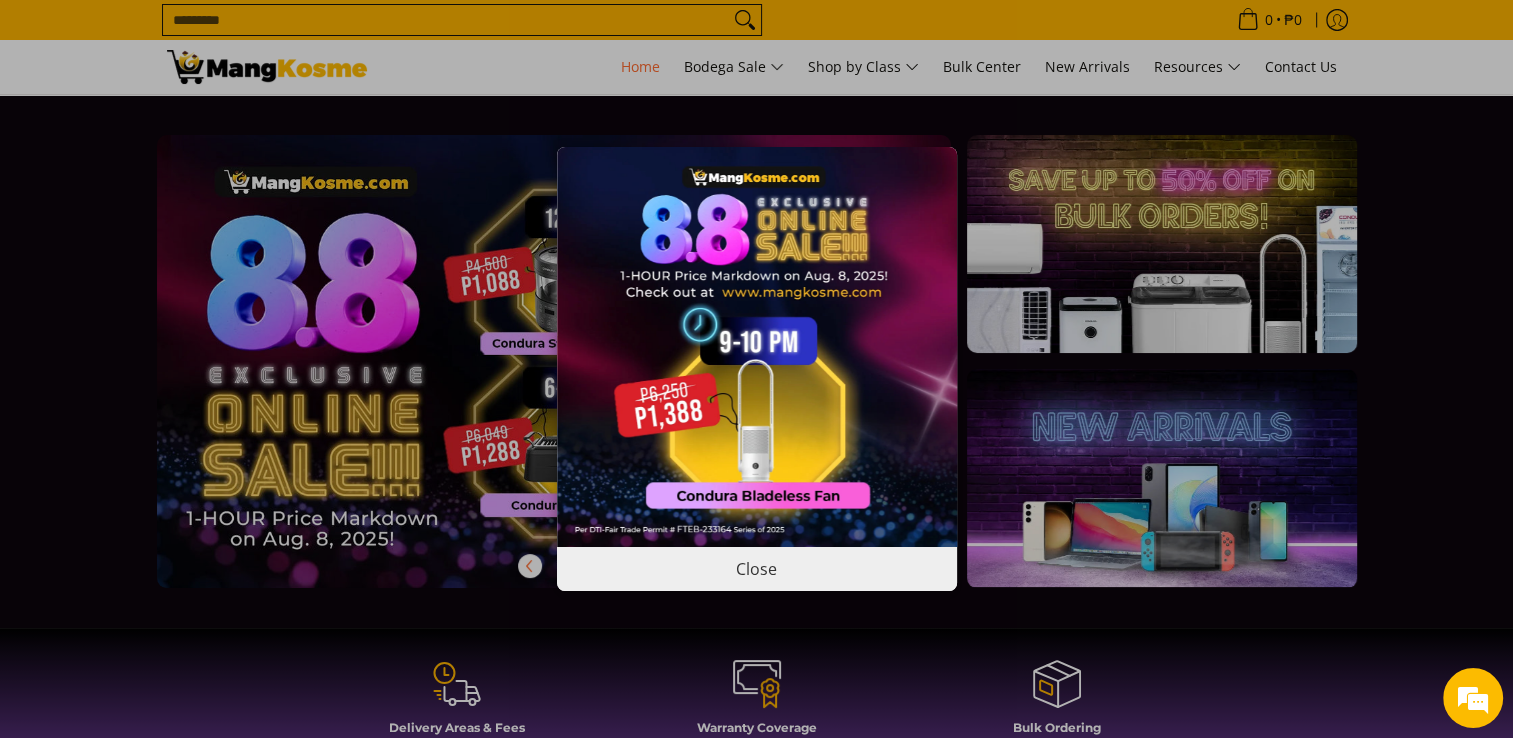 click on "Close" at bounding box center (757, 568) 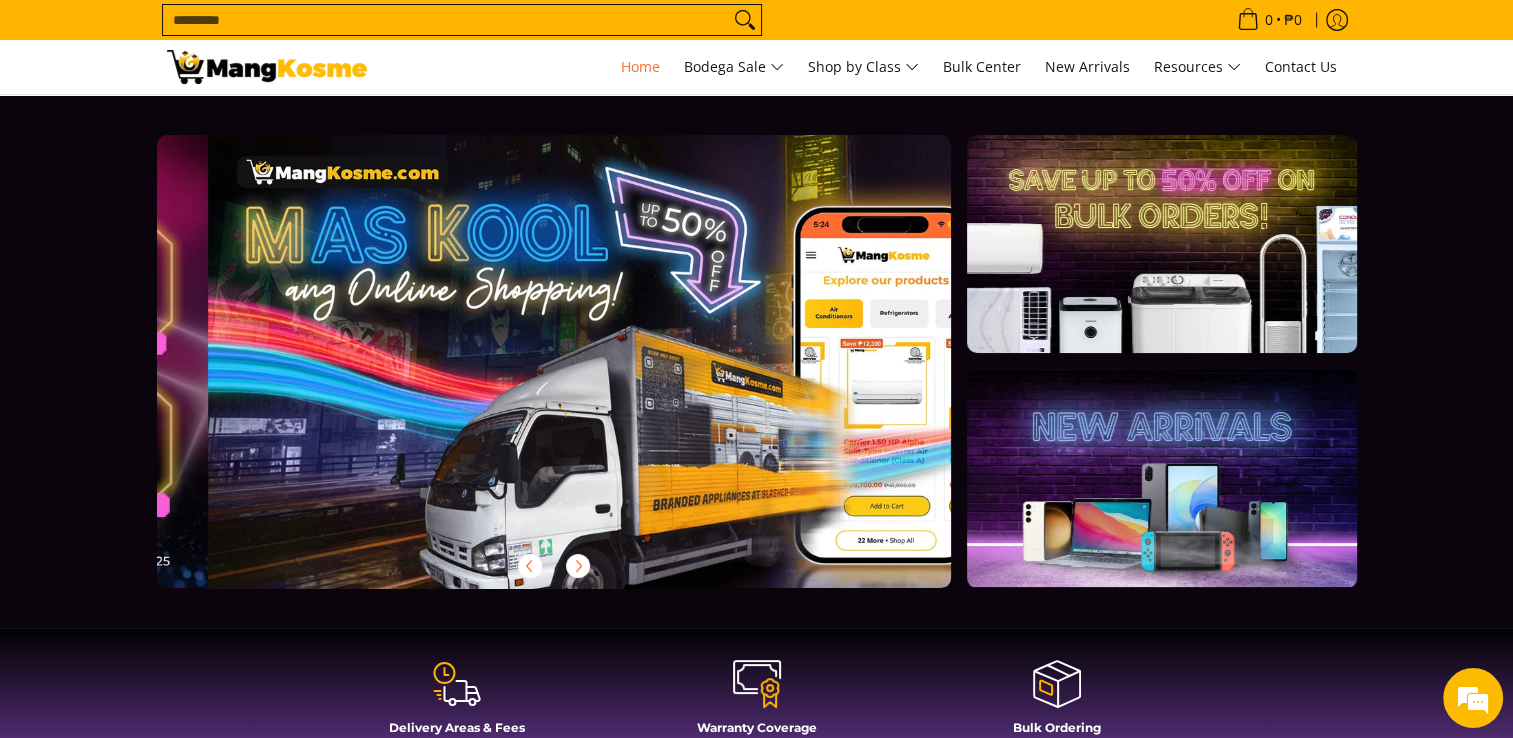 scroll, scrollTop: 0, scrollLeft: 795, axis: horizontal 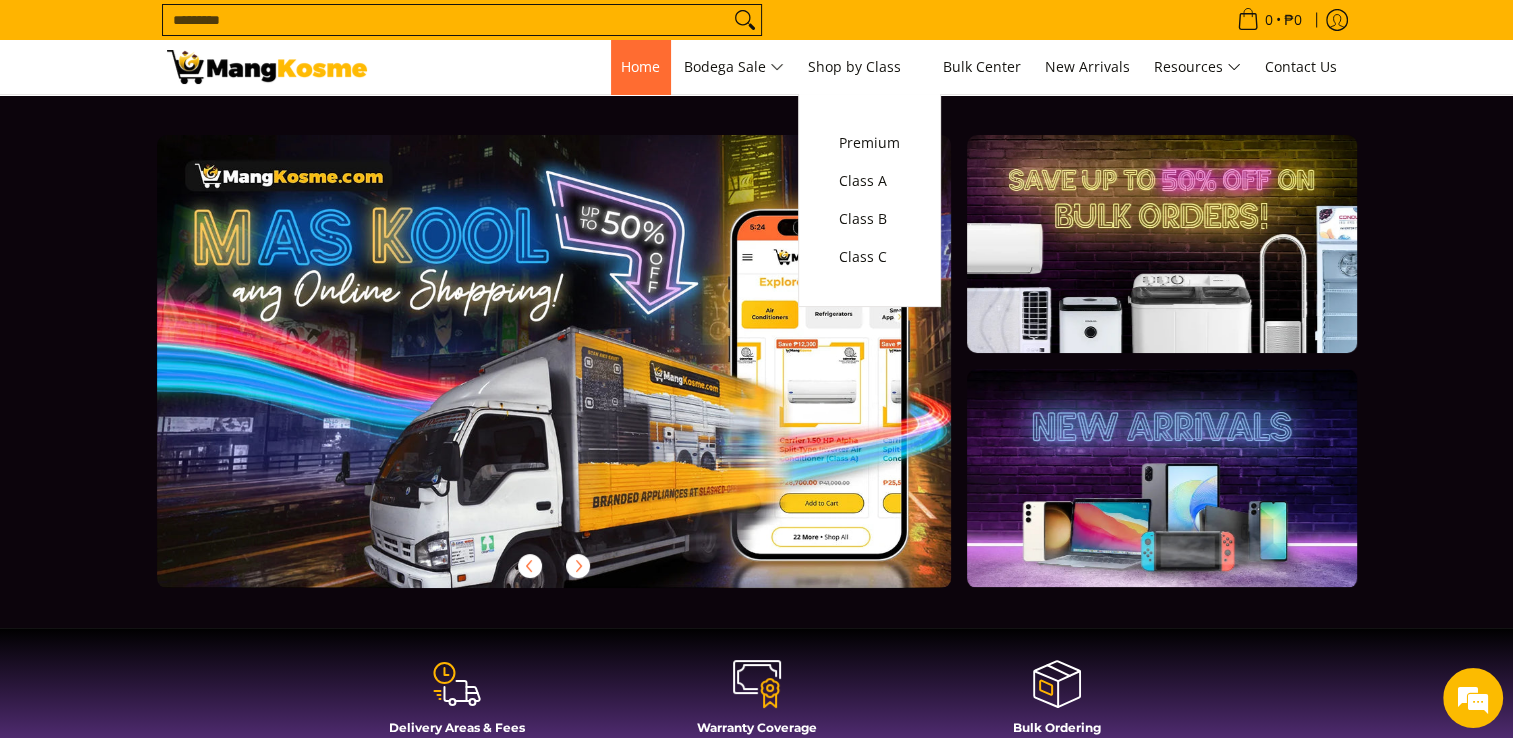 click on "Home" at bounding box center (640, 67) 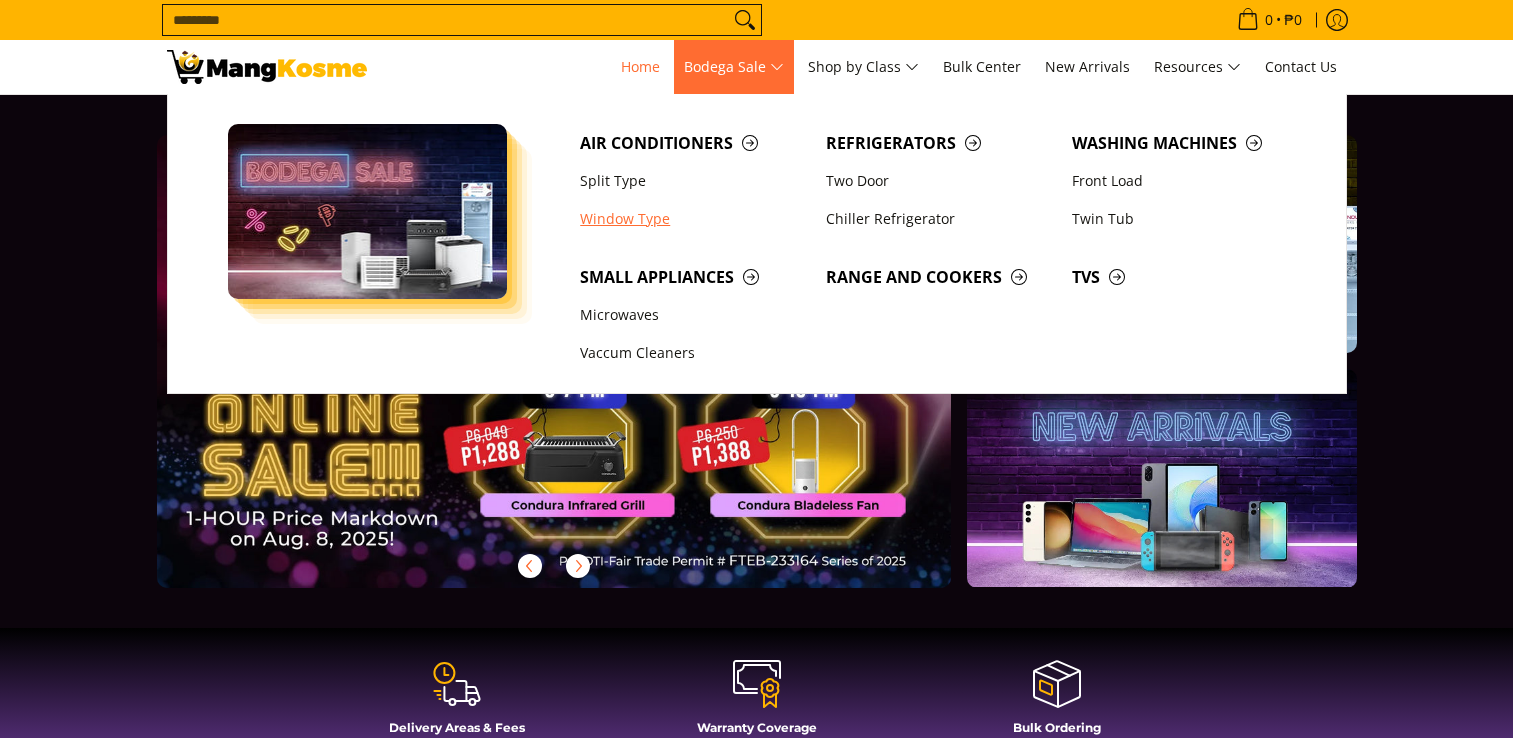 scroll, scrollTop: 0, scrollLeft: 0, axis: both 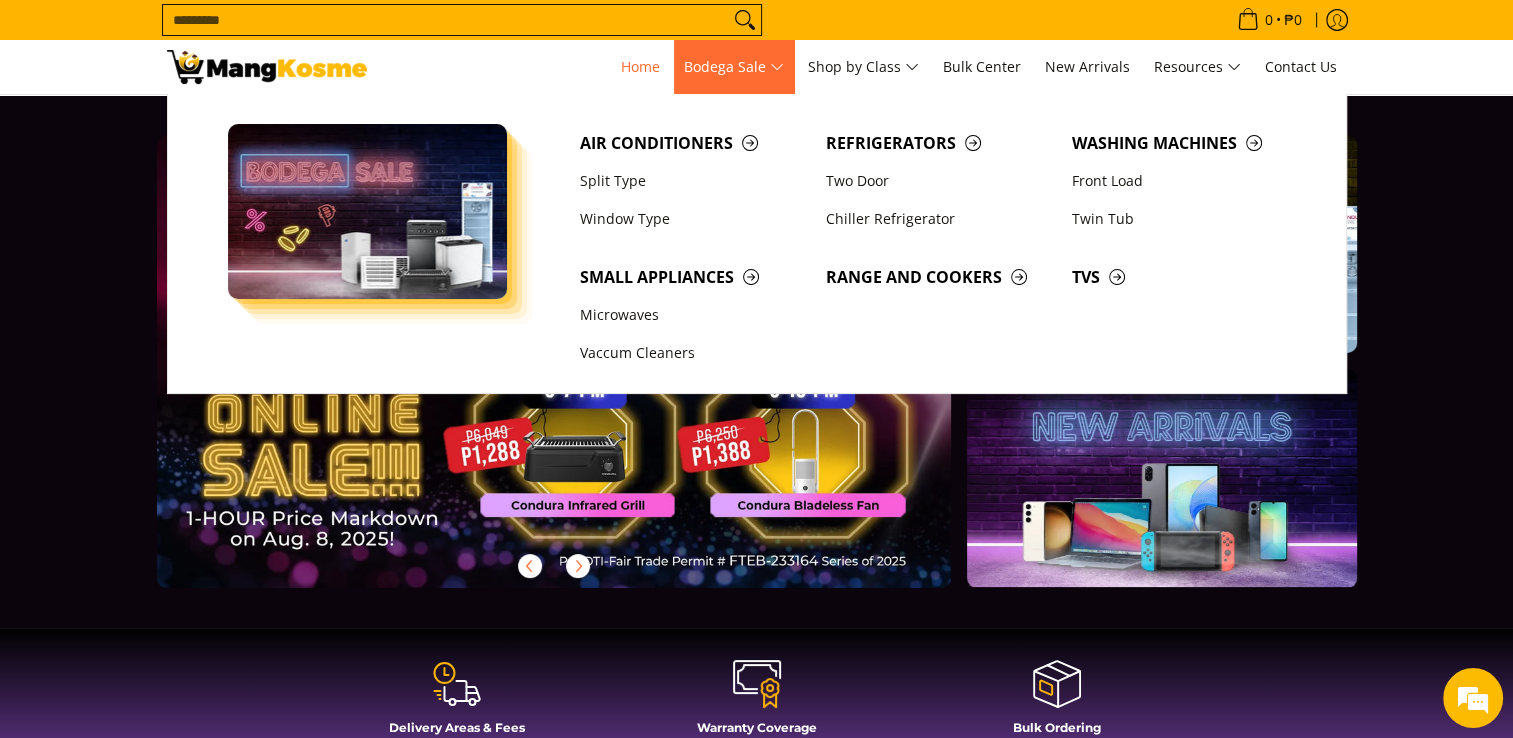 click on "Bodega Sale" at bounding box center [734, 67] 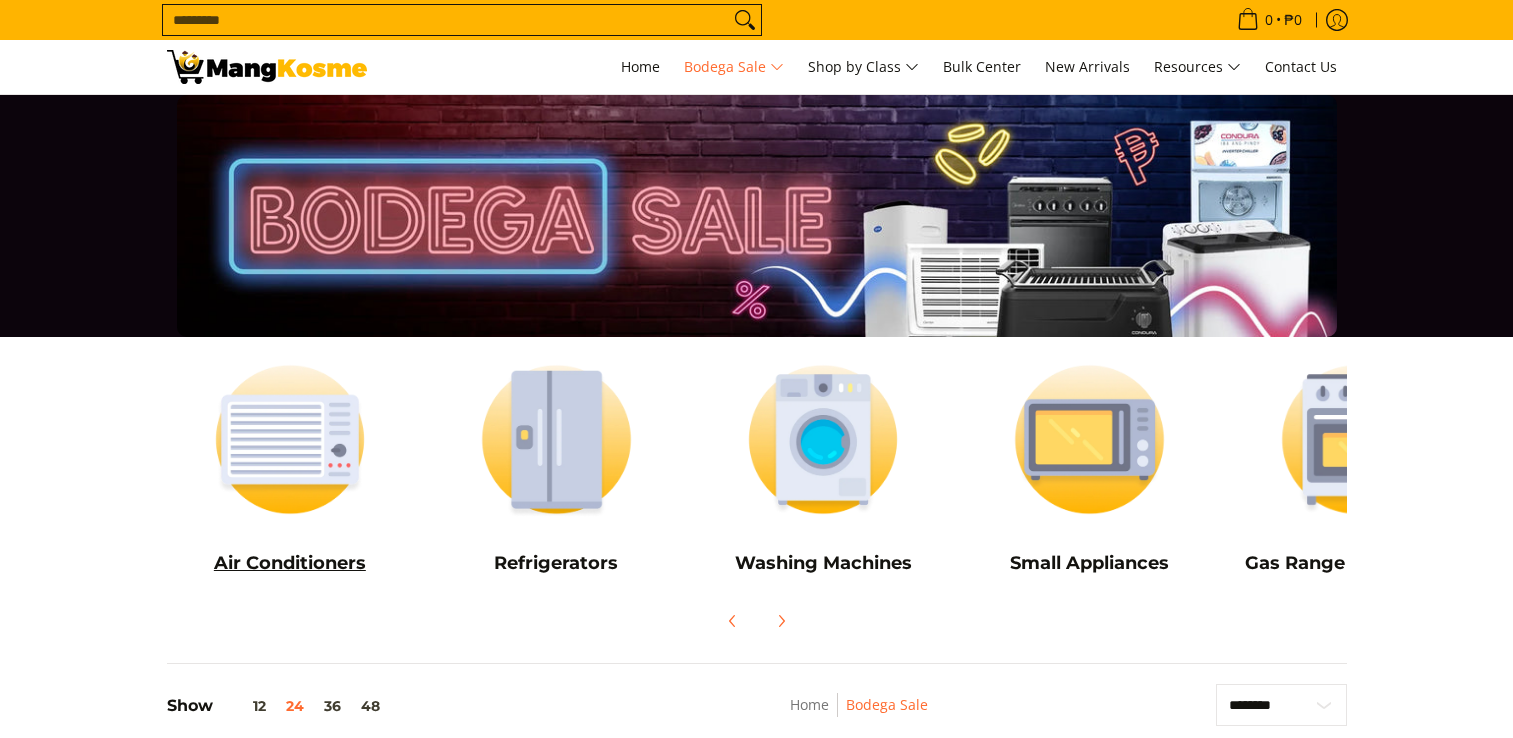 scroll, scrollTop: 0, scrollLeft: 0, axis: both 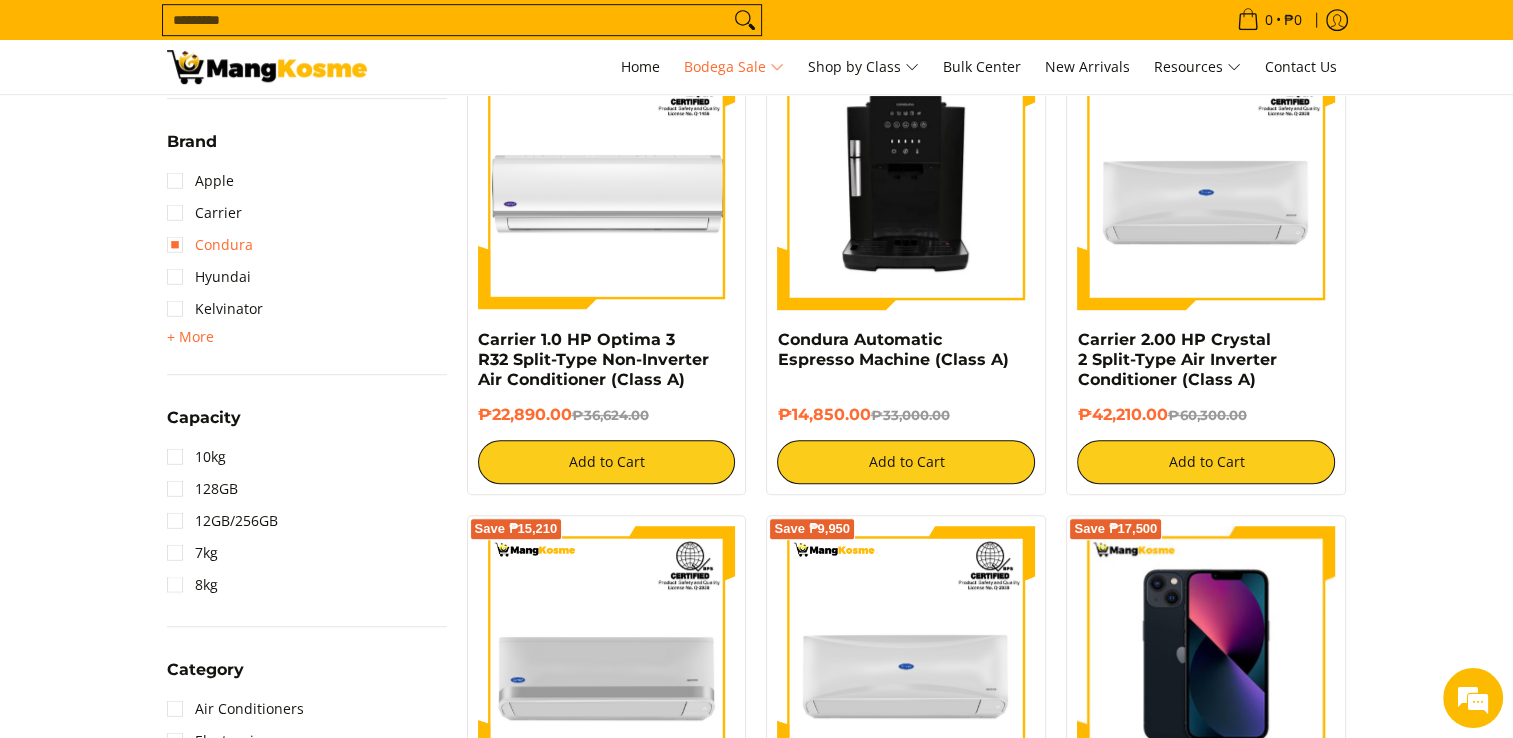 click on "Condura" at bounding box center [210, 245] 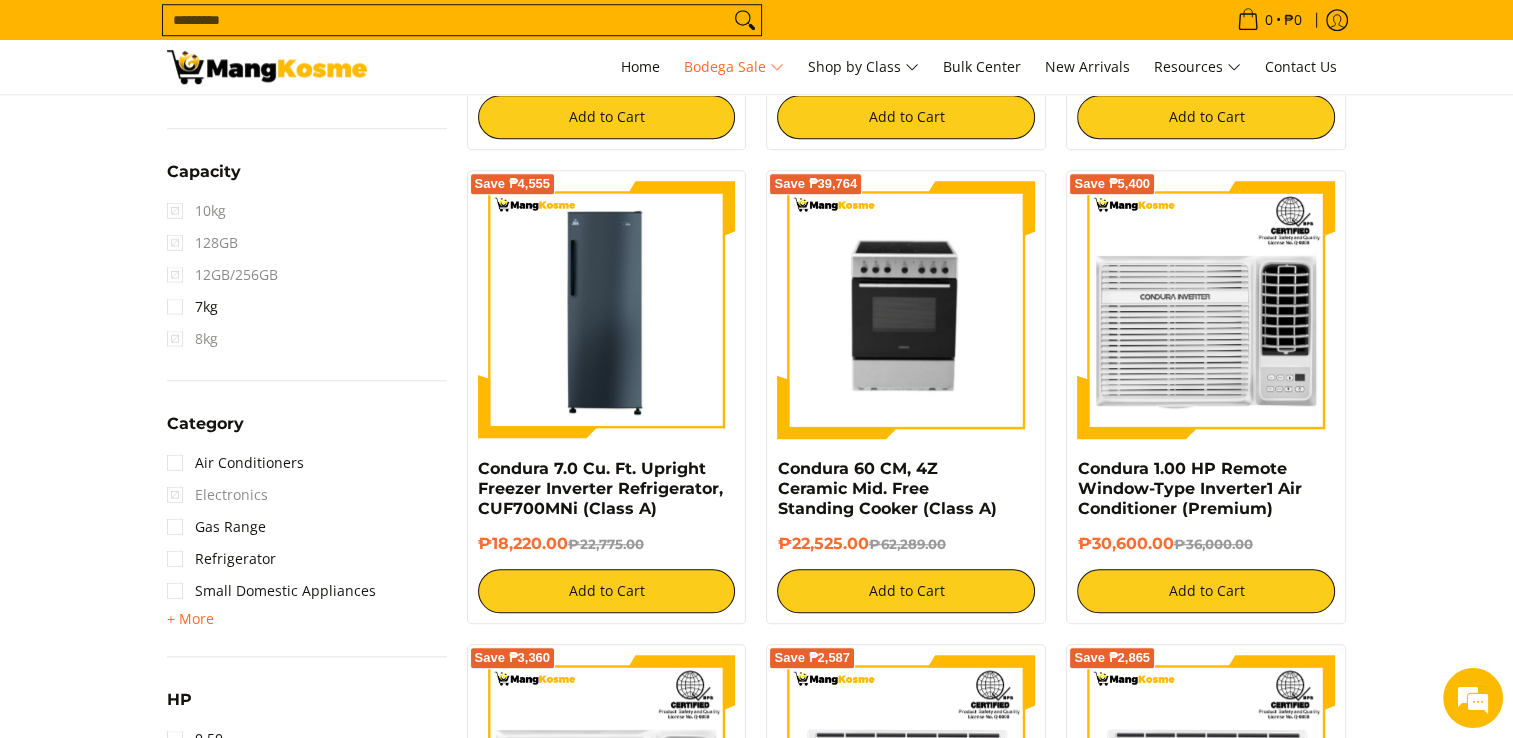 scroll, scrollTop: 1688, scrollLeft: 0, axis: vertical 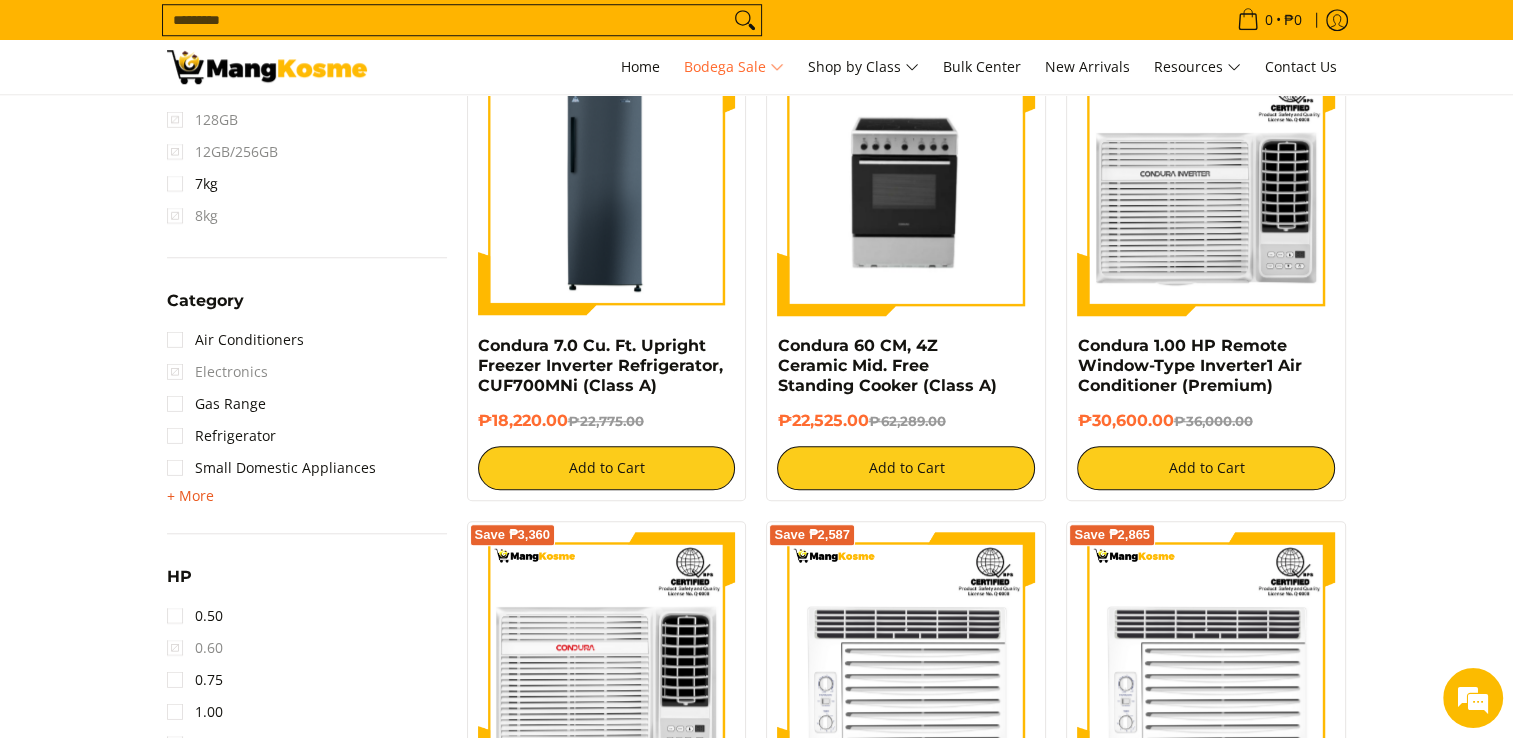 click on "+ More" at bounding box center [190, 496] 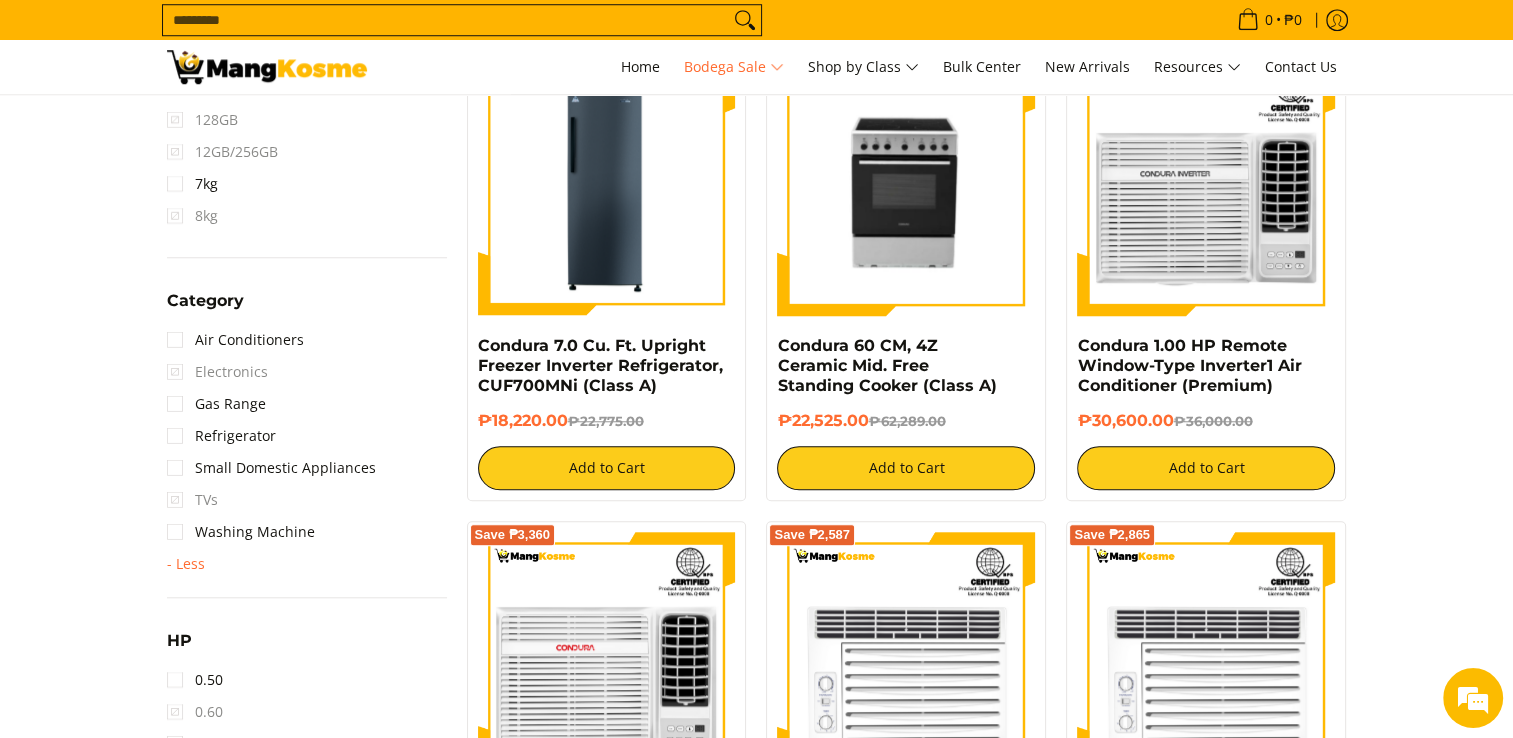 scroll, scrollTop: 0, scrollLeft: 0, axis: both 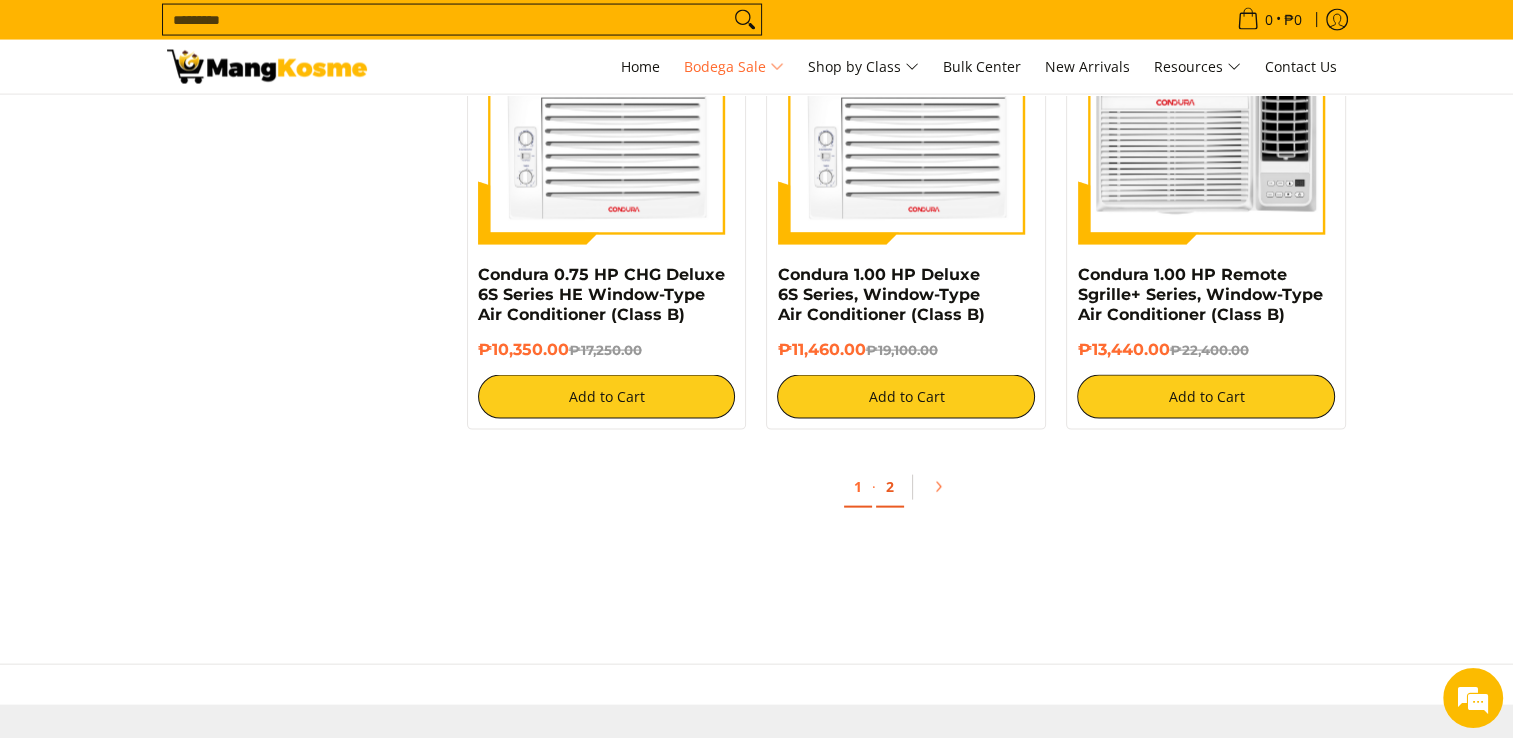 click on "2" at bounding box center [890, 487] 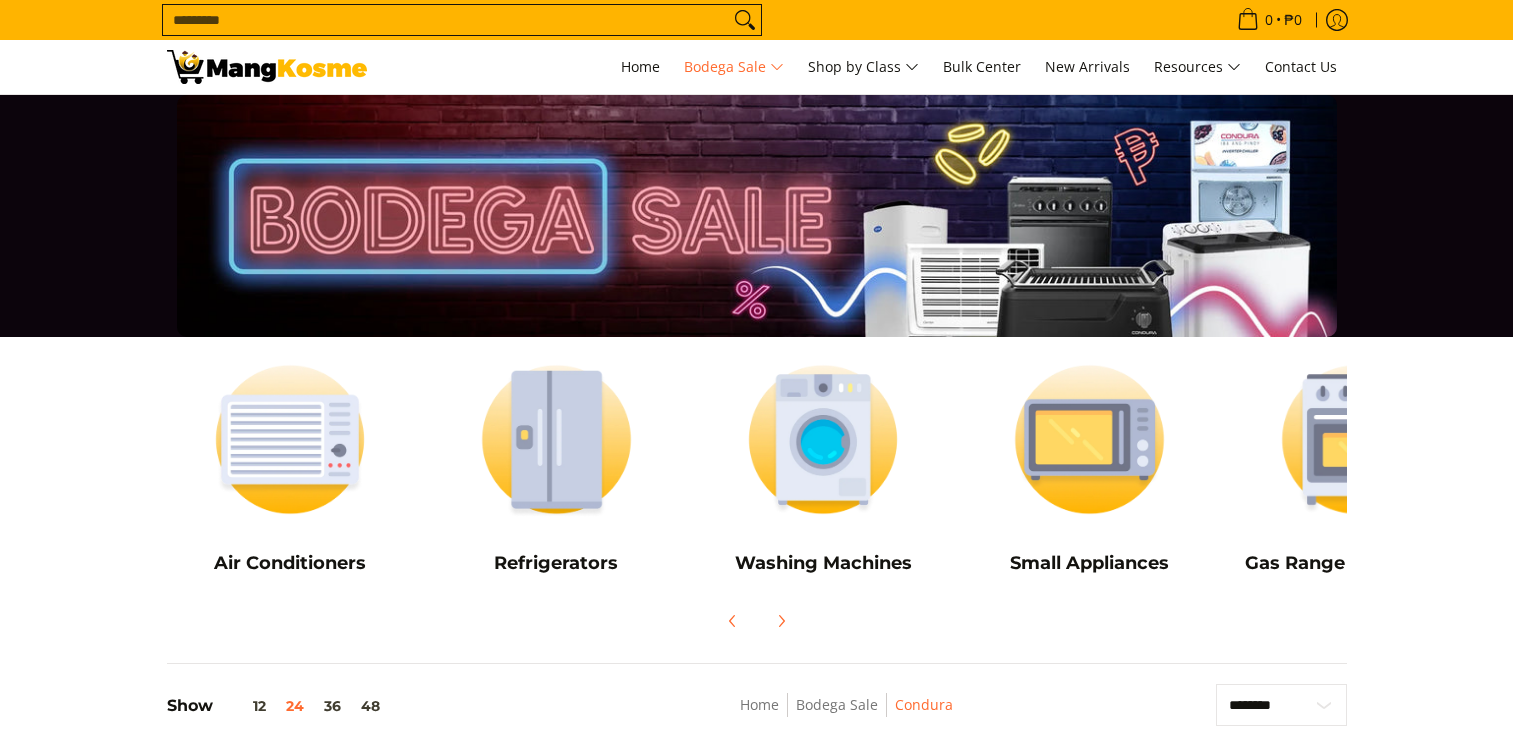 scroll, scrollTop: 0, scrollLeft: 0, axis: both 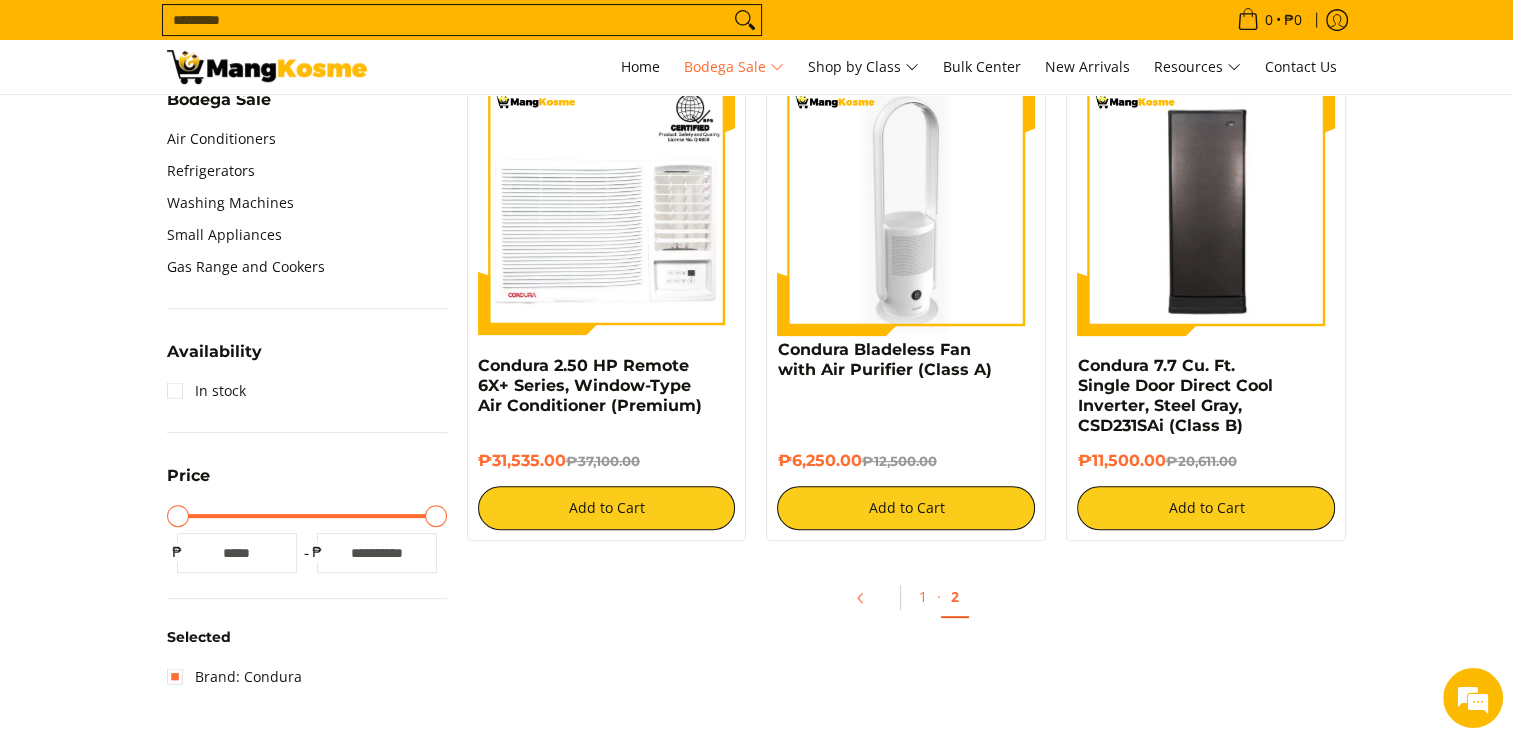 click at bounding box center (906, 207) 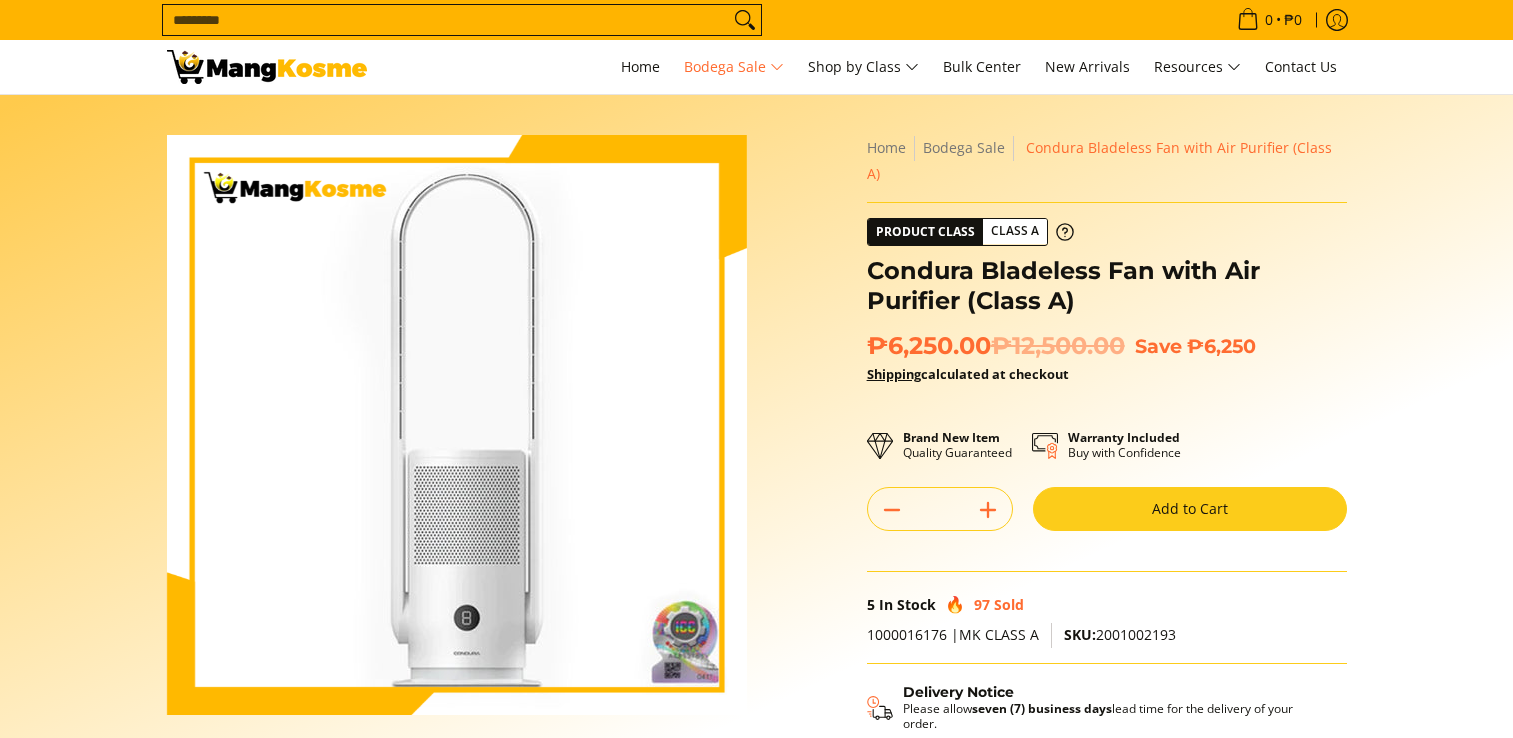 scroll, scrollTop: 0, scrollLeft: 0, axis: both 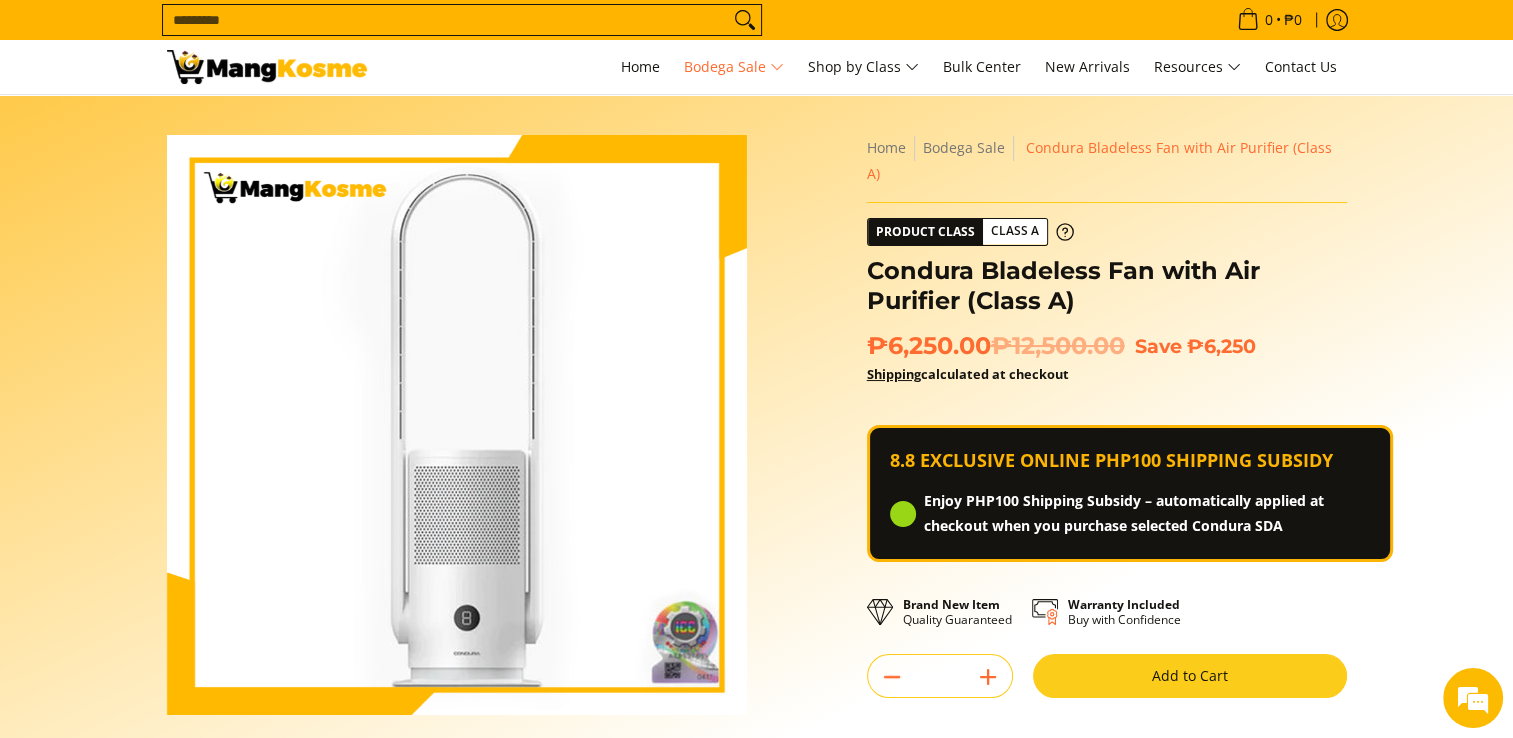 click on "Skip to Main Content
Enable zoom Disable zoom
Enable zoom Disable zoom
Home Bodega Sale
Condura Bladeless Fan with Air Purifier (Class A)
Product Class" at bounding box center [756, 586] 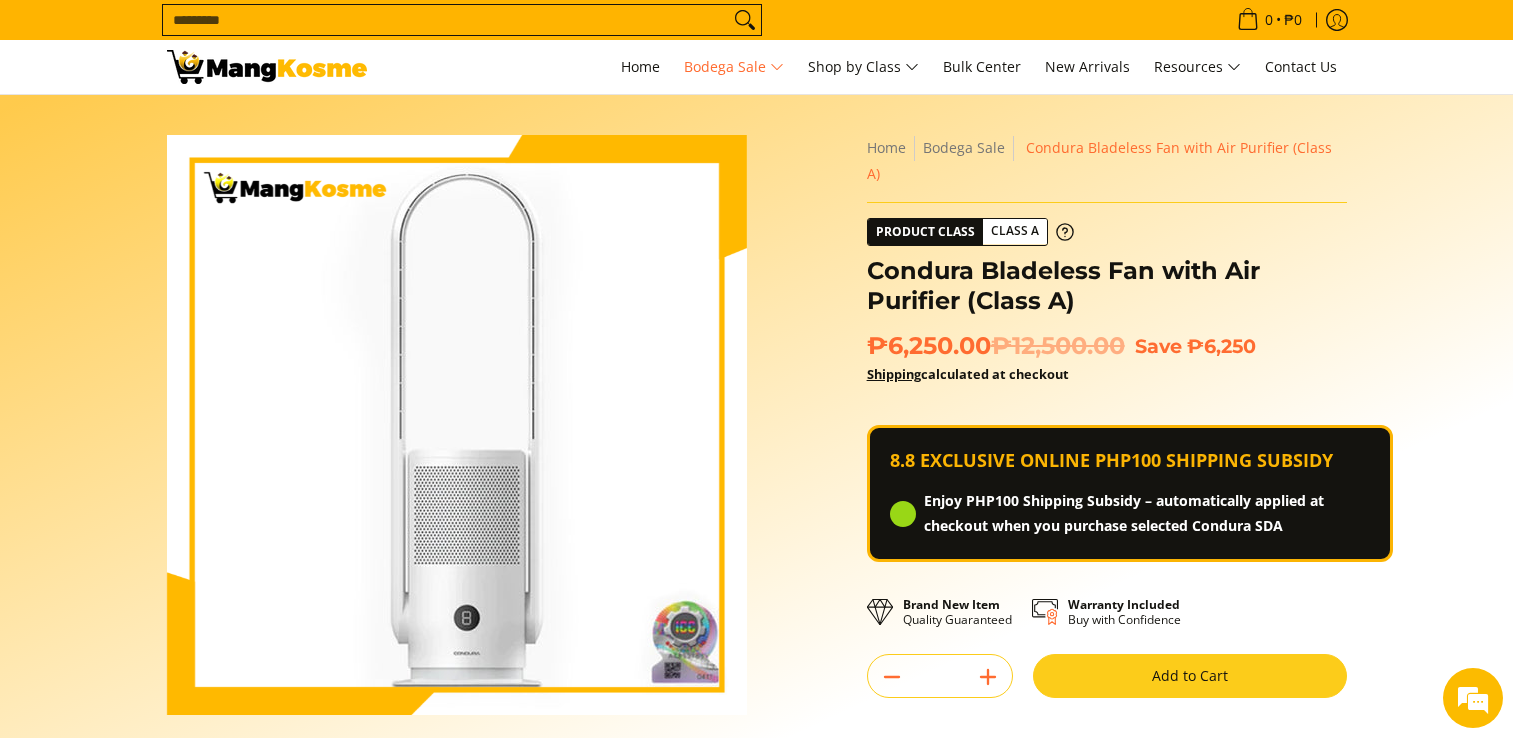 scroll, scrollTop: 0, scrollLeft: 0, axis: both 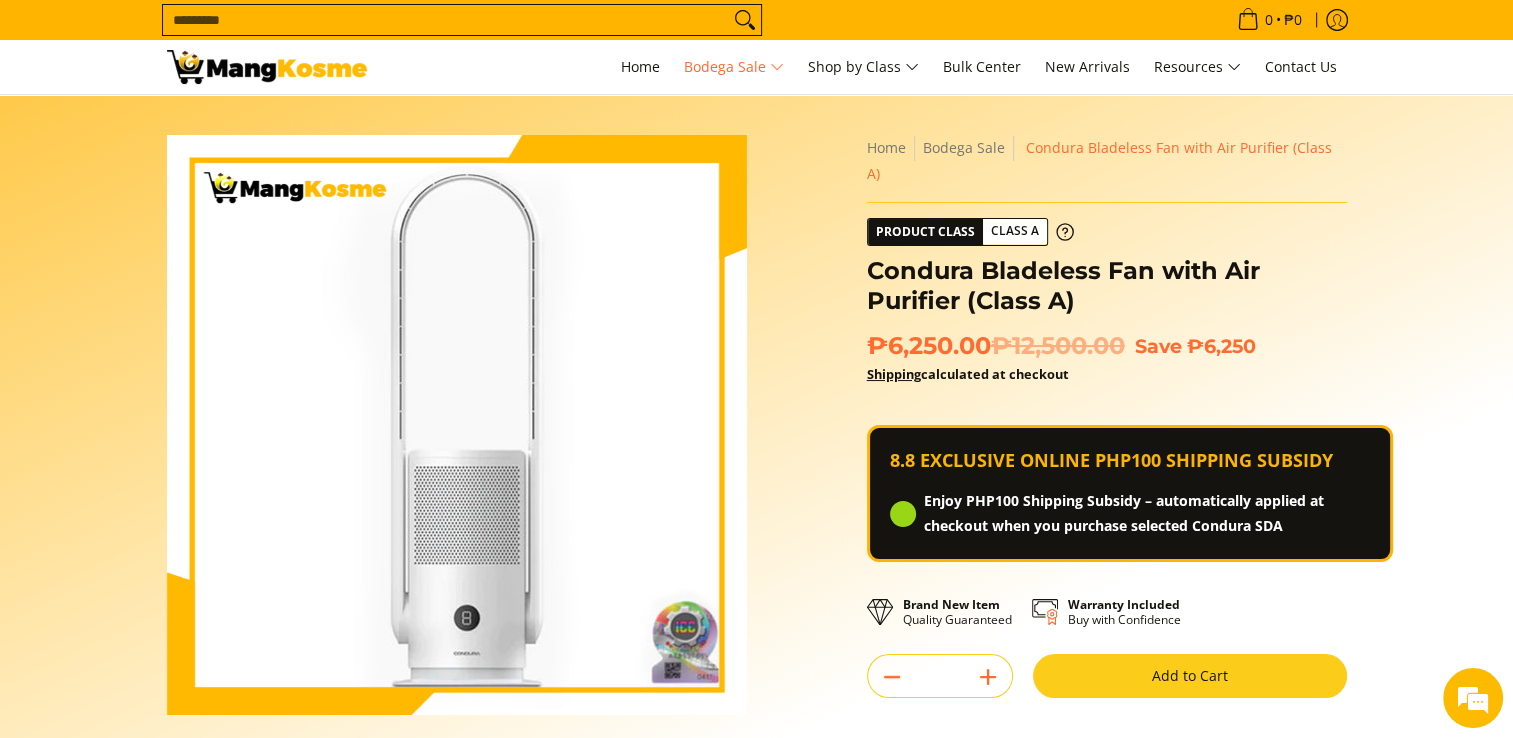 click on "Home Bodega Sale
Condura Bladeless Fan with Air Purifier (Class A)
Product Class
Class A
Condura Bladeless Fan with Air Purifier (Class A)
₱6,250.00  ₱12,500.00
Save   ₱6,250
Shipping  calculated at checkout
8.8 EXCLUSIVE ONLINE PHP100 SHIPPING SUBSIDY
Enjoy PHP100 Shipping Subsidy – automatically applied at checkout when you purchase selected Condura SDA
Brand New Item Quality Guaranteed
Warranty Included" at bounding box center [1107, 591] 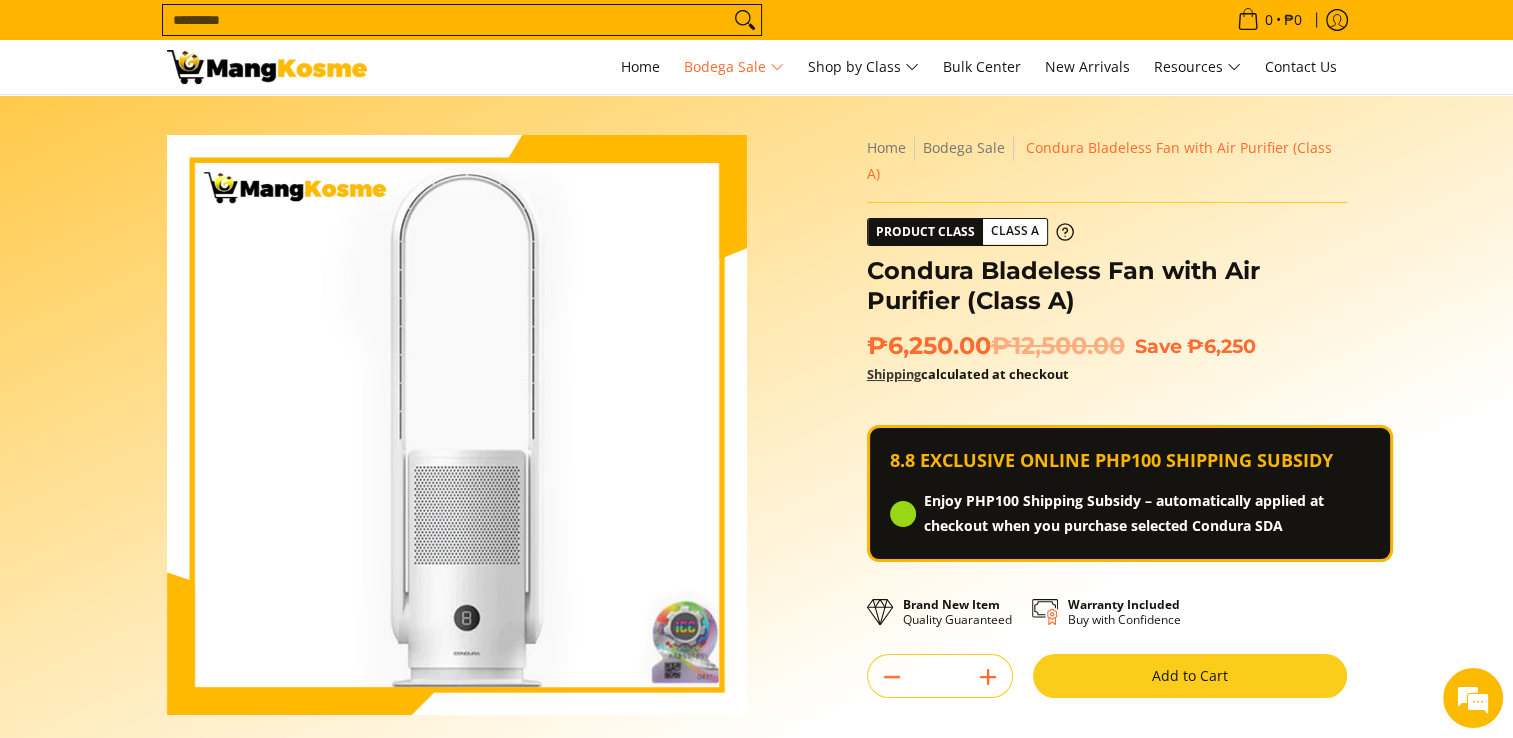 click on "Shipping" at bounding box center (894, 374) 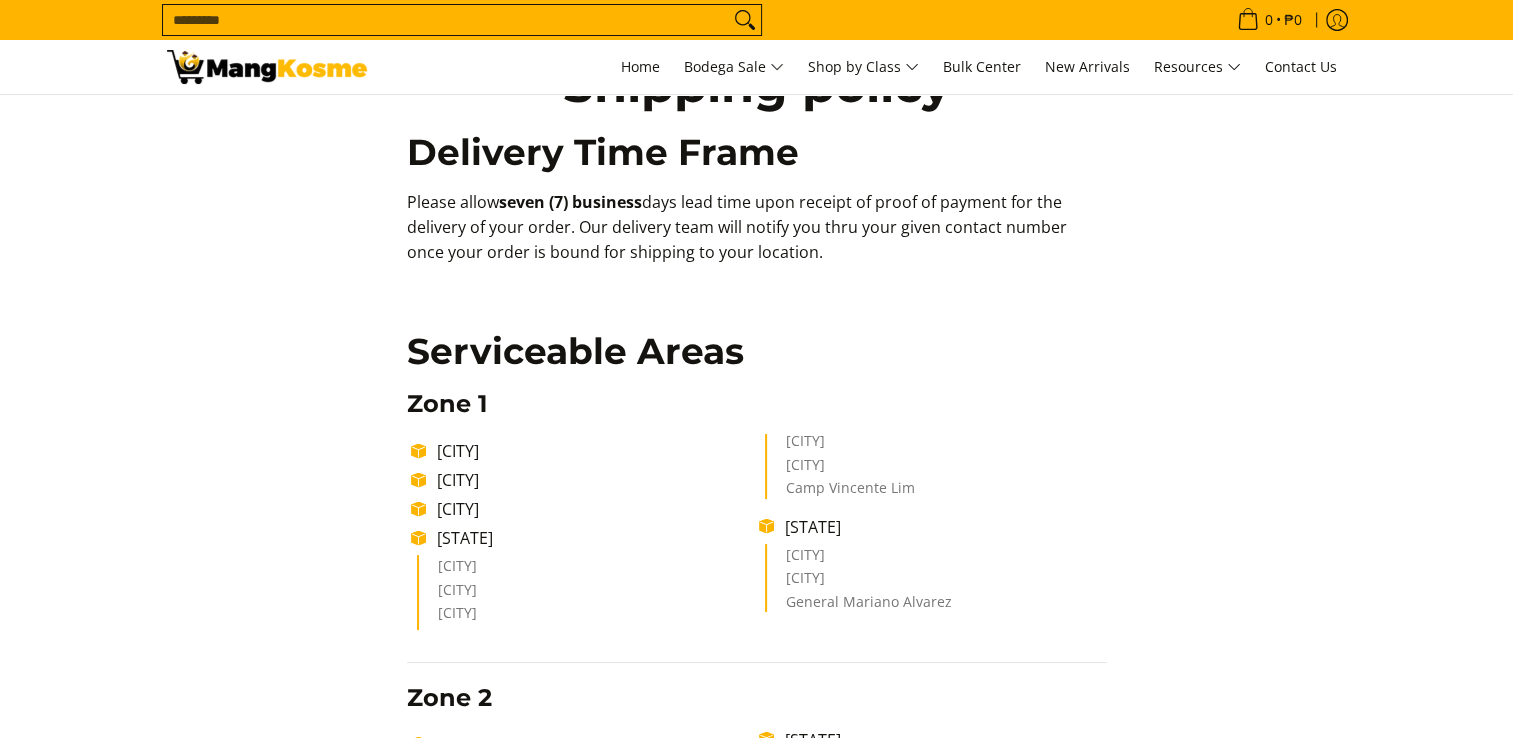 scroll, scrollTop: 100, scrollLeft: 0, axis: vertical 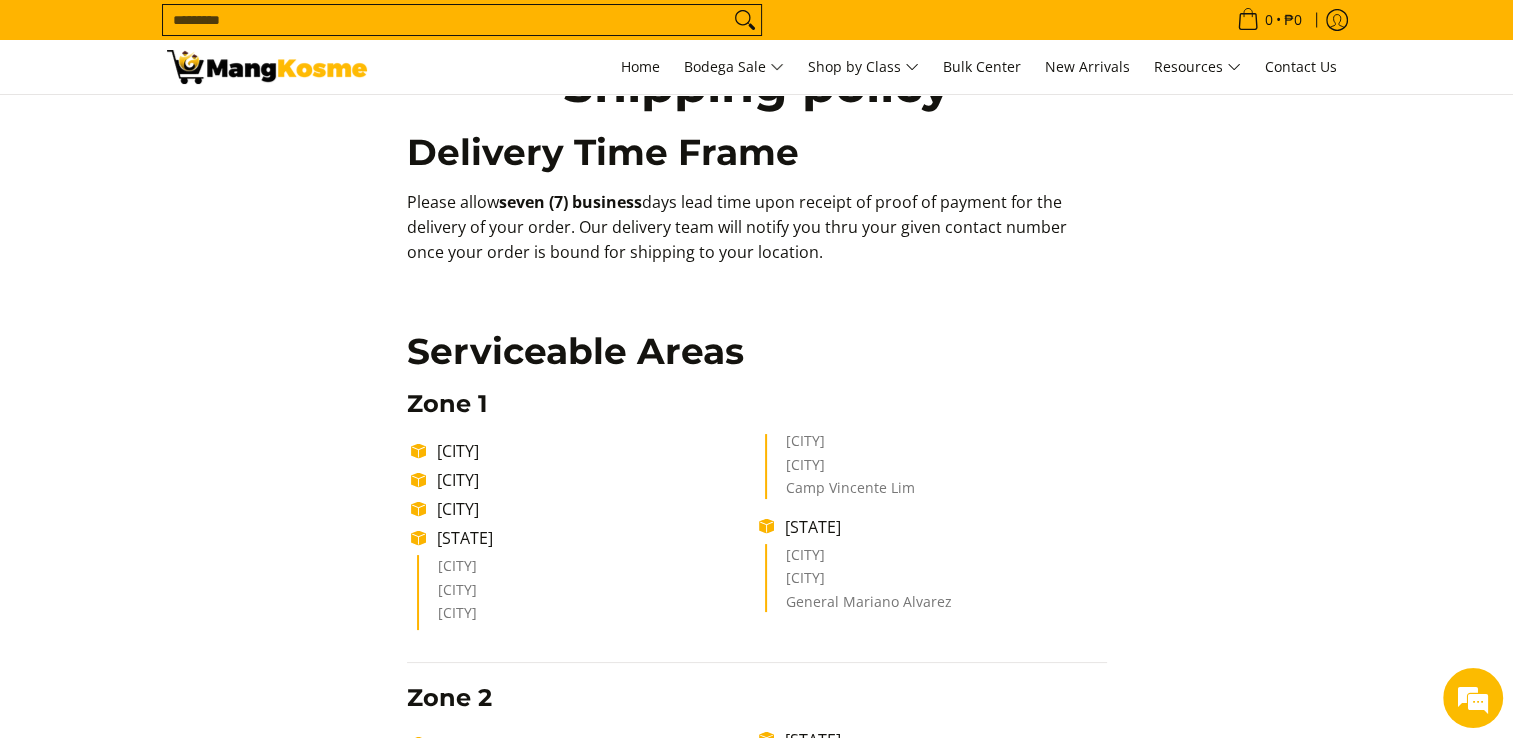 click on "[STATE]" at bounding box center (593, 538) 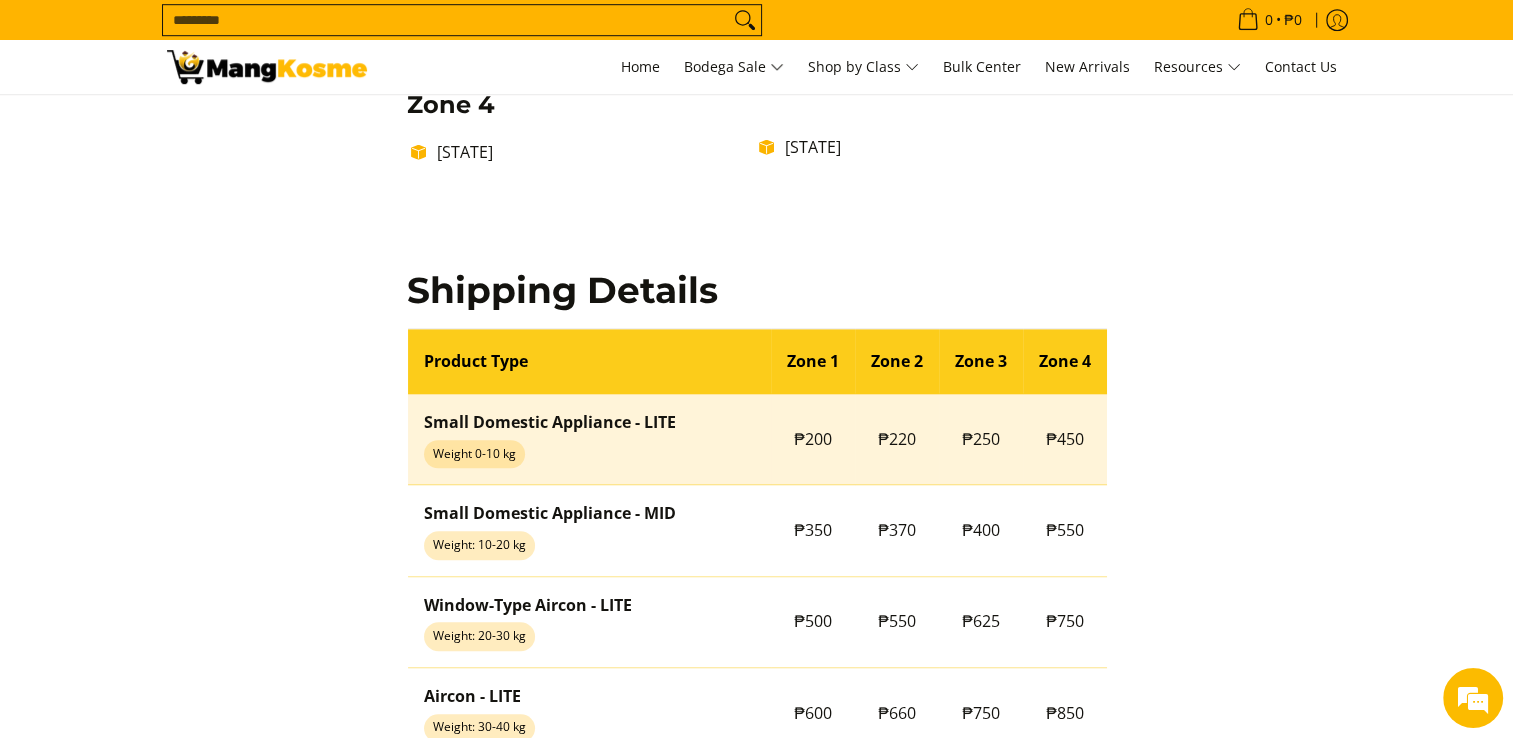 scroll, scrollTop: 1400, scrollLeft: 0, axis: vertical 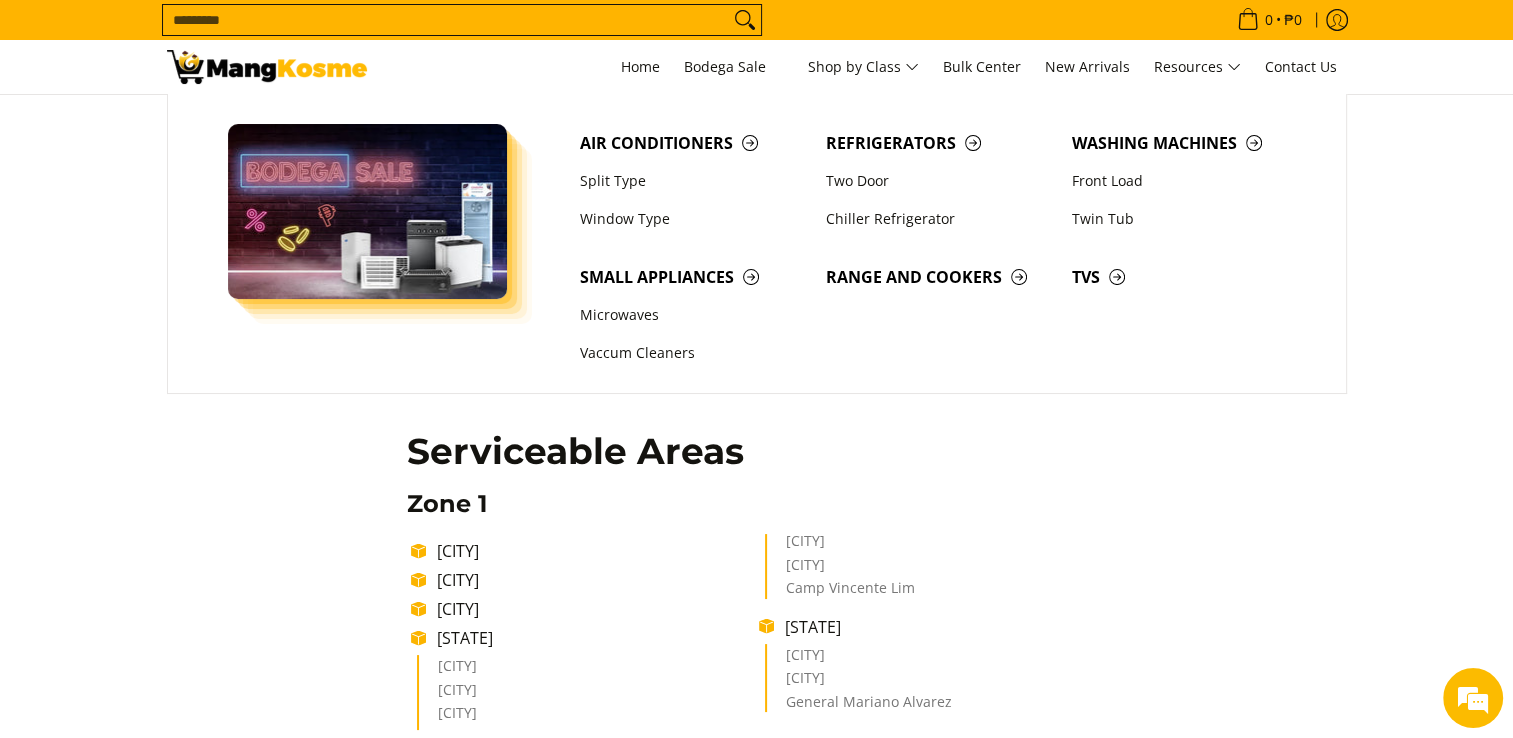 drag, startPoint x: 108, startPoint y: 441, endPoint x: 144, endPoint y: 438, distance: 36.124783 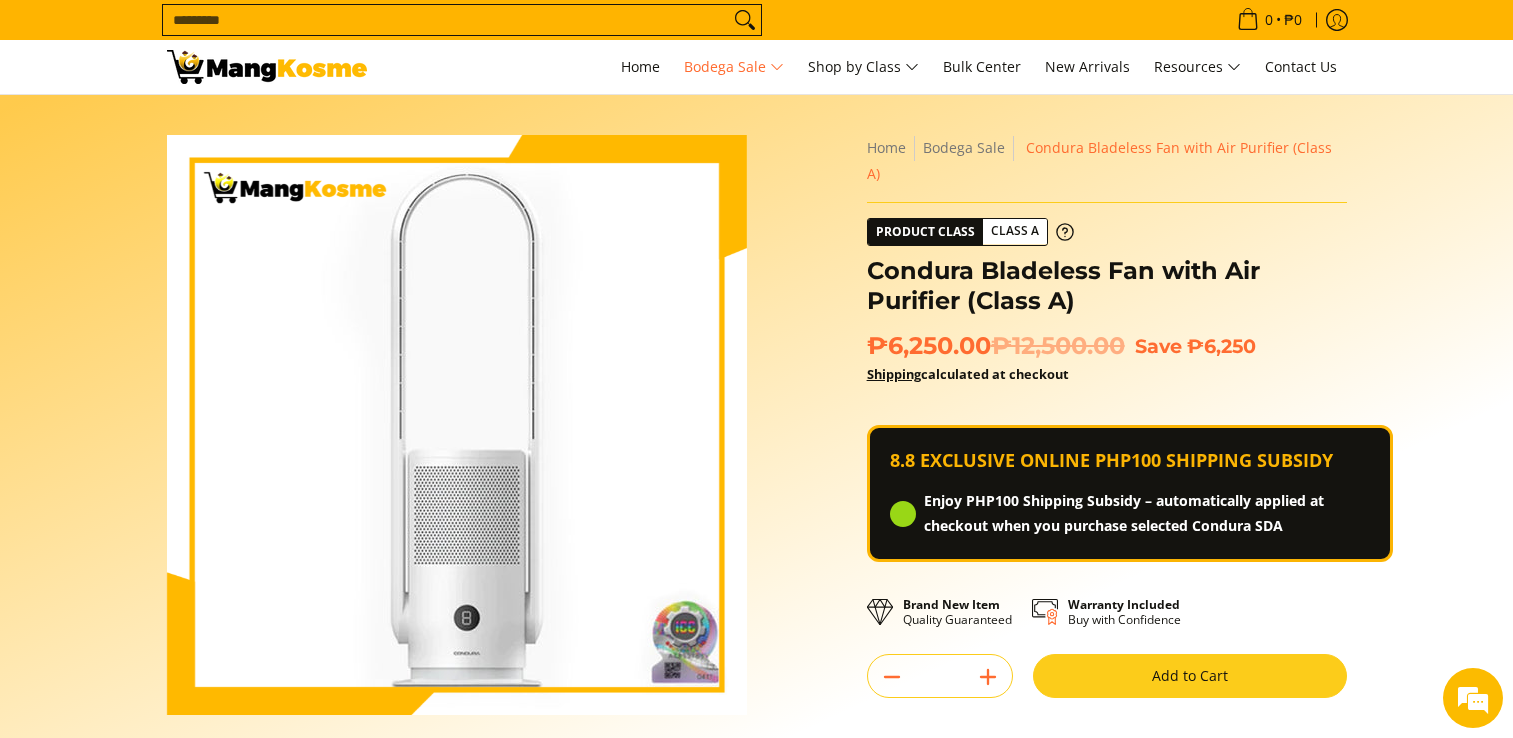 scroll, scrollTop: 0, scrollLeft: 0, axis: both 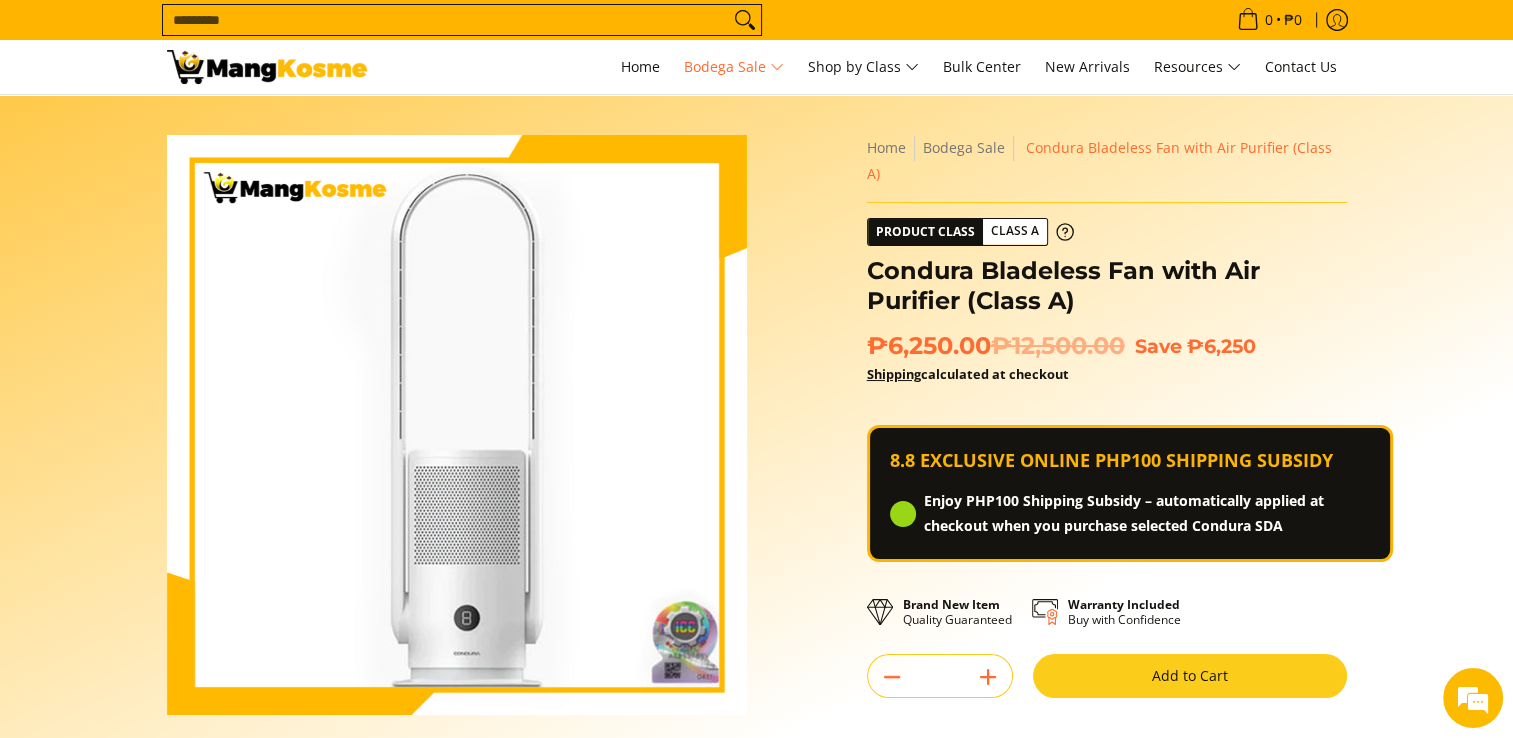 click on "Skip to Main Content
Home Bodega Sale Shop by Class Bulk Center New Arrivals Resources Contact Us
Search...
0  •
₱0
View cart" at bounding box center (756, 1327) 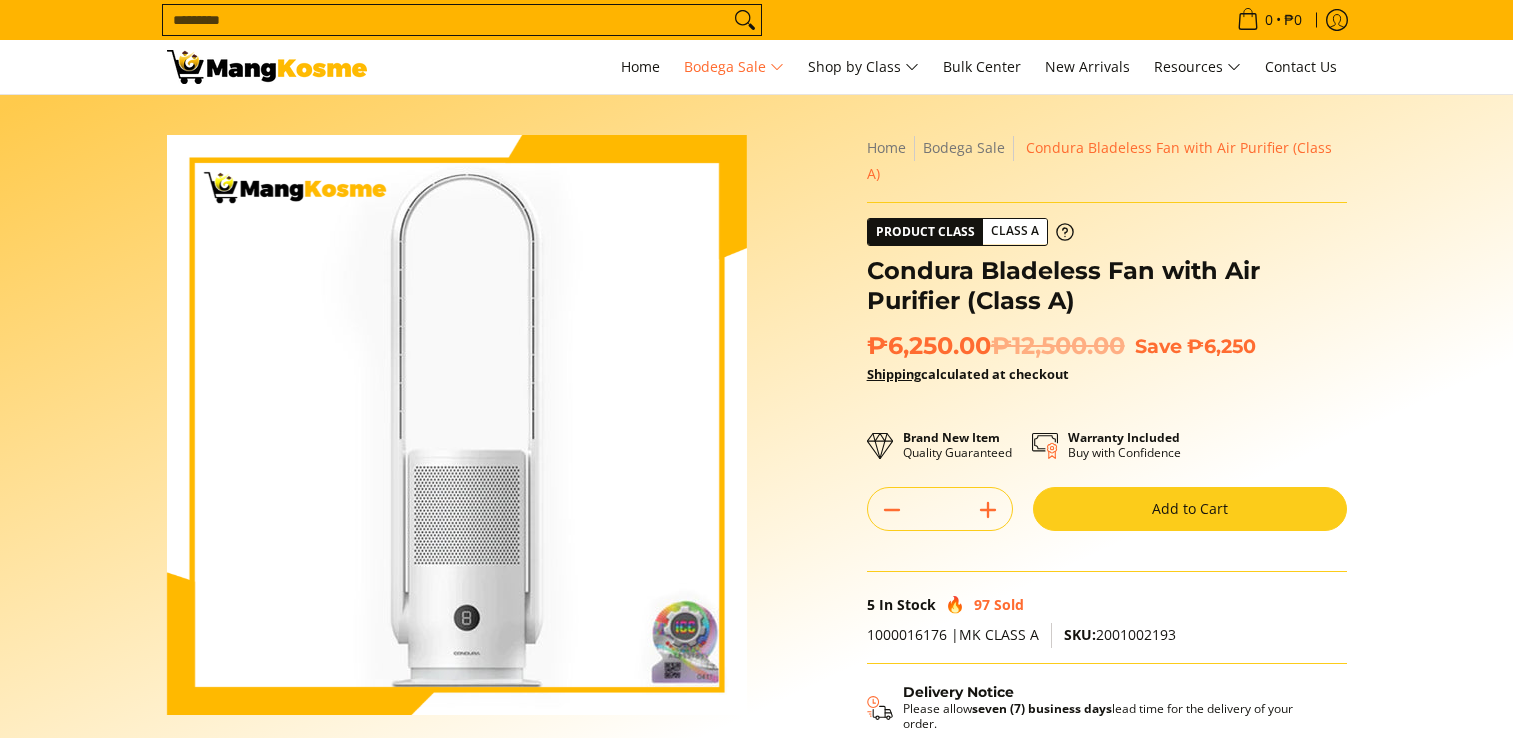 scroll, scrollTop: 0, scrollLeft: 0, axis: both 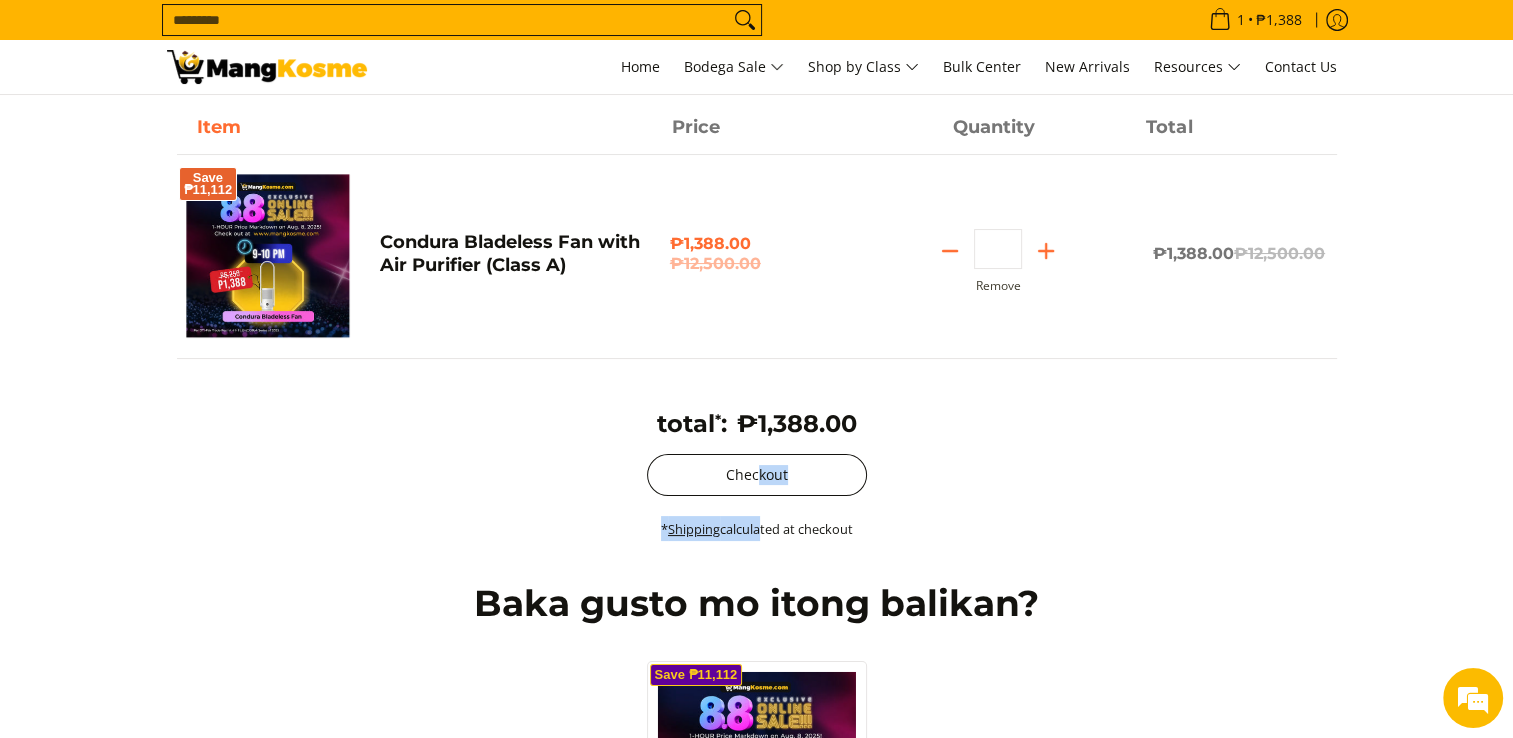 click on "total  *  :  ₱1,388.00
Checkout
*  Shipping  calculated at checkout" at bounding box center (757, 485) 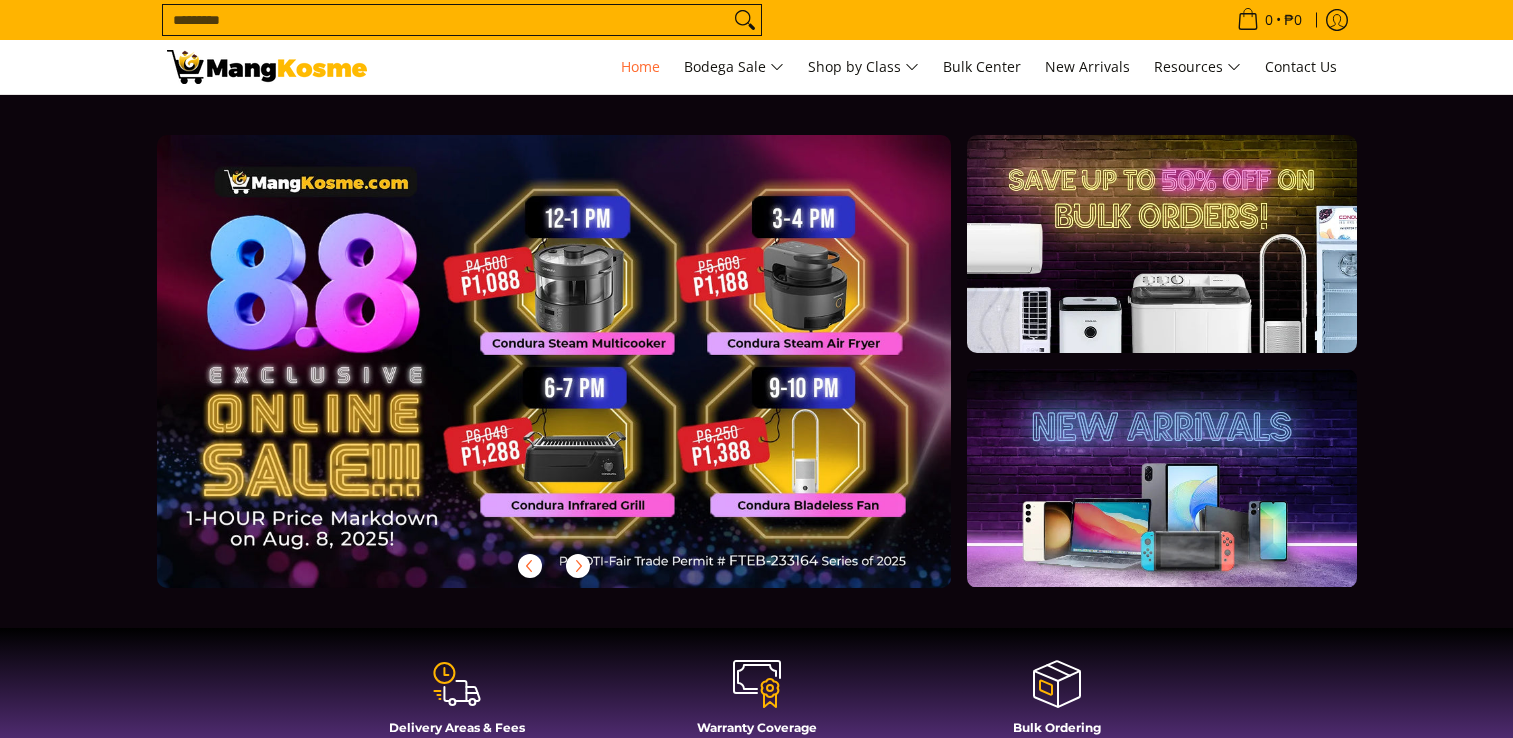 scroll, scrollTop: 0, scrollLeft: 0, axis: both 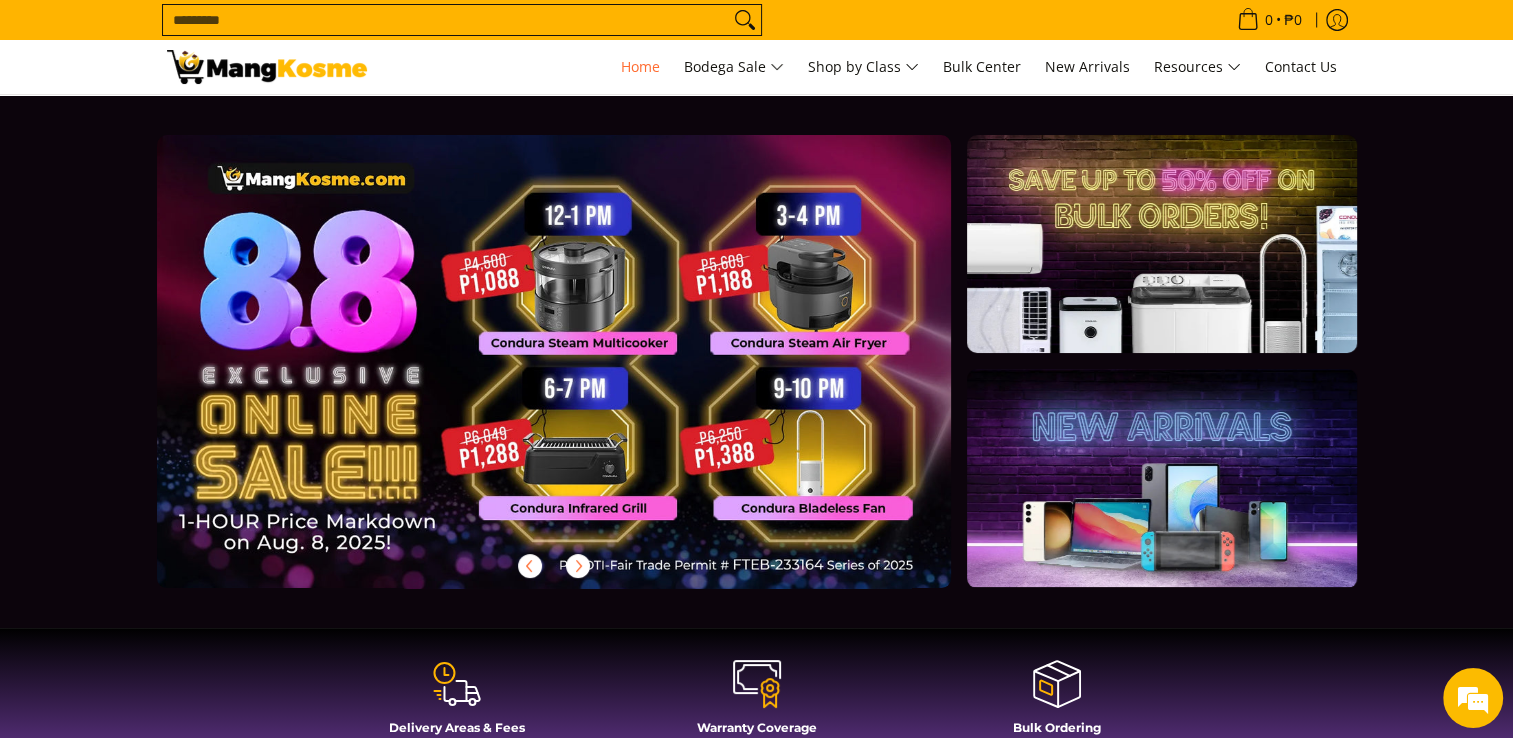 click at bounding box center (586, 377) 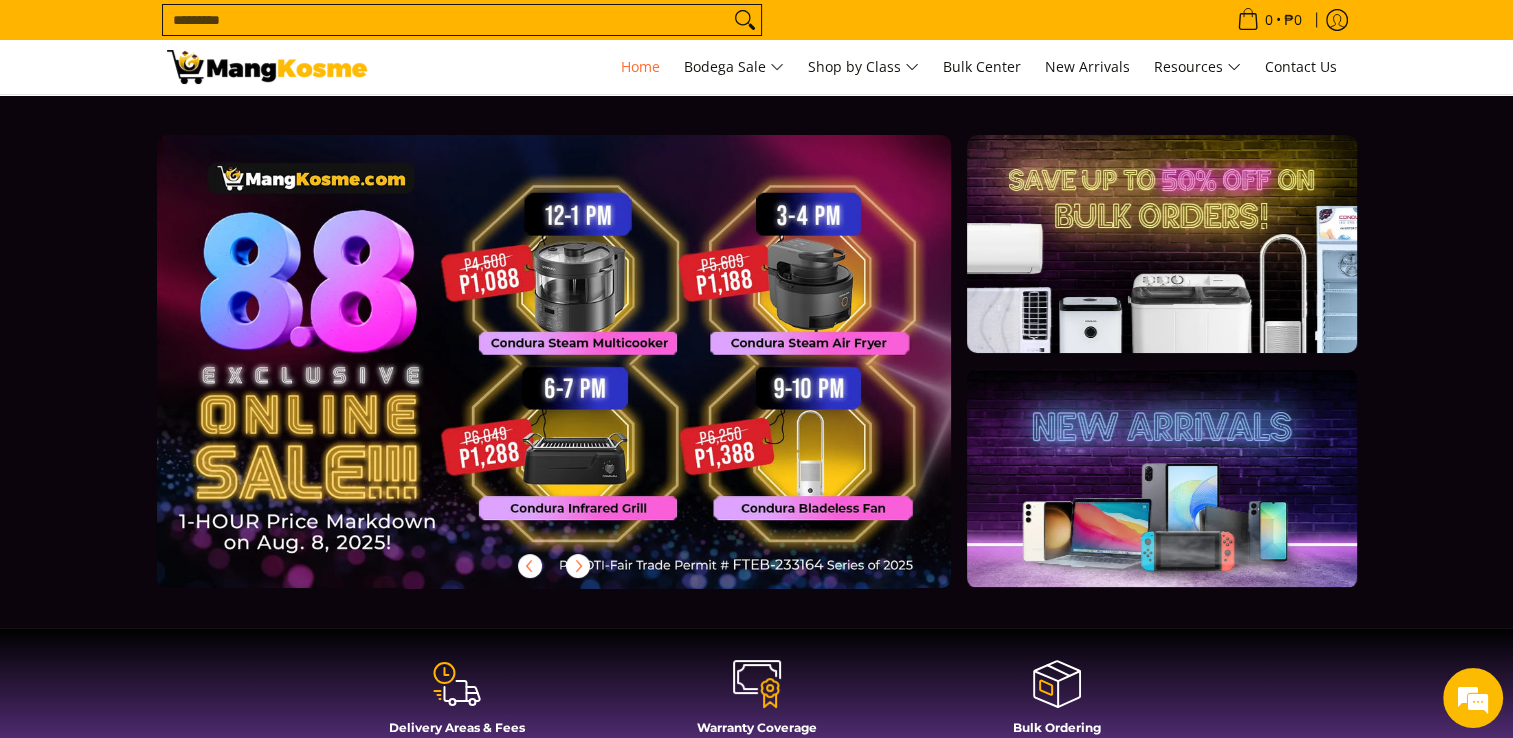 click at bounding box center (586, 377) 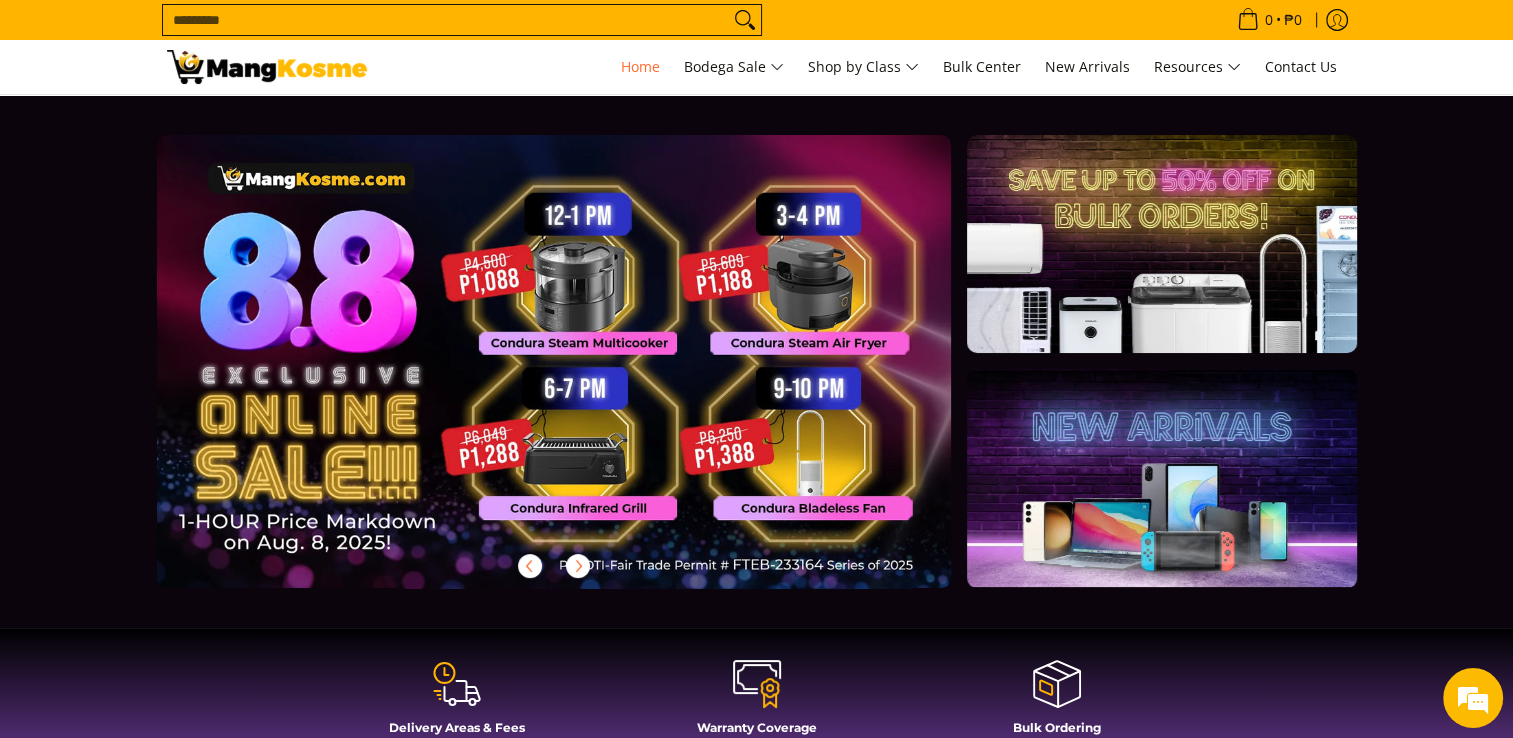 click at bounding box center [586, 377] 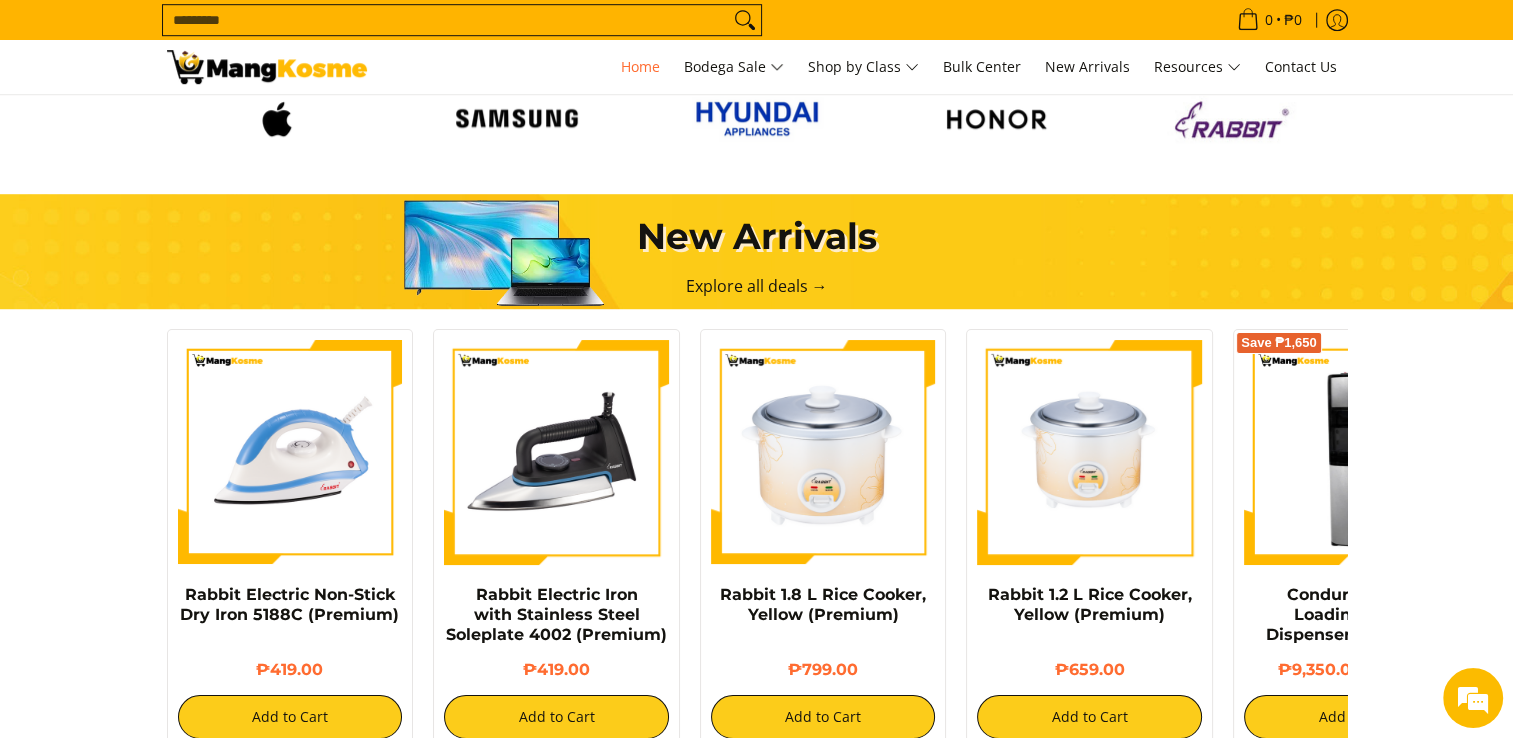 scroll, scrollTop: 0, scrollLeft: 0, axis: both 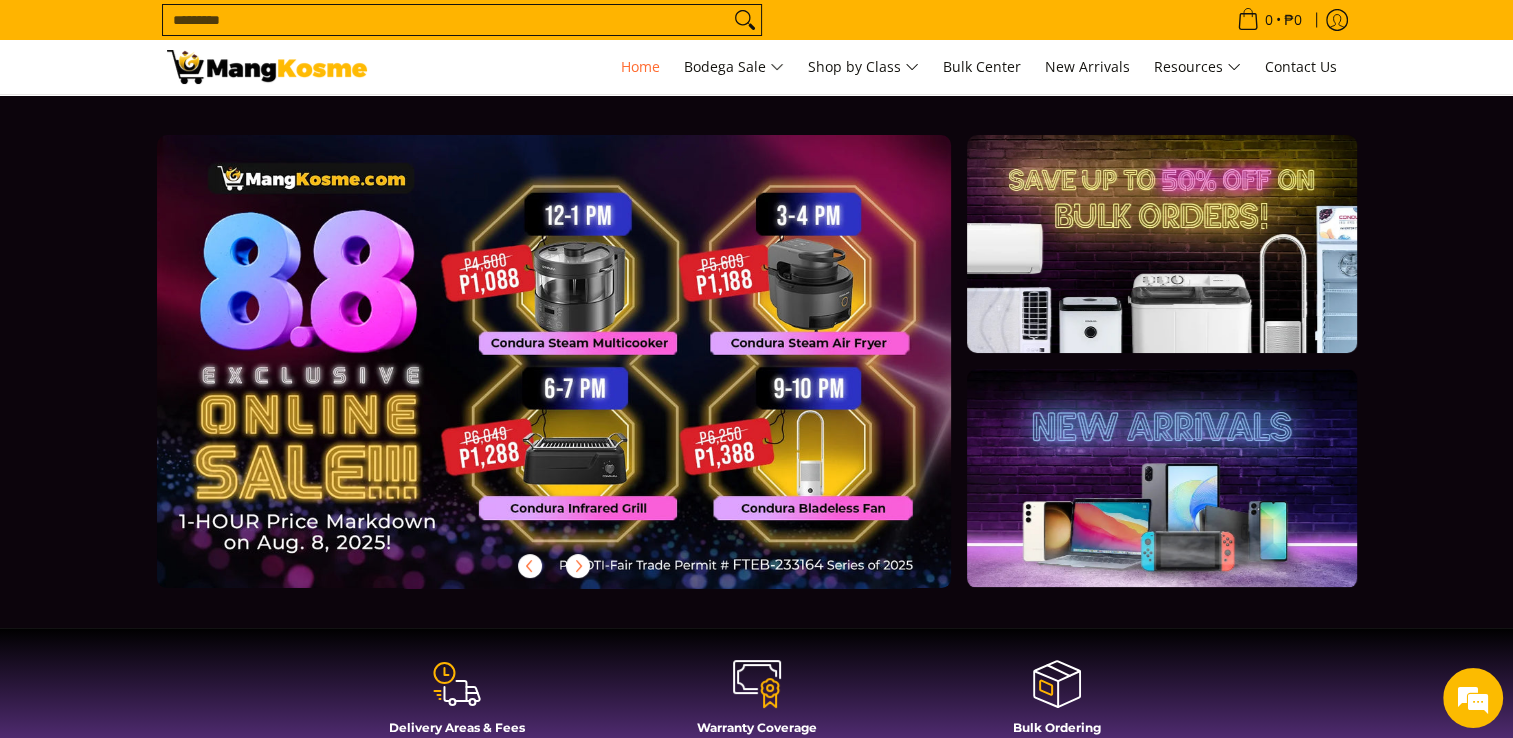 click at bounding box center (586, 377) 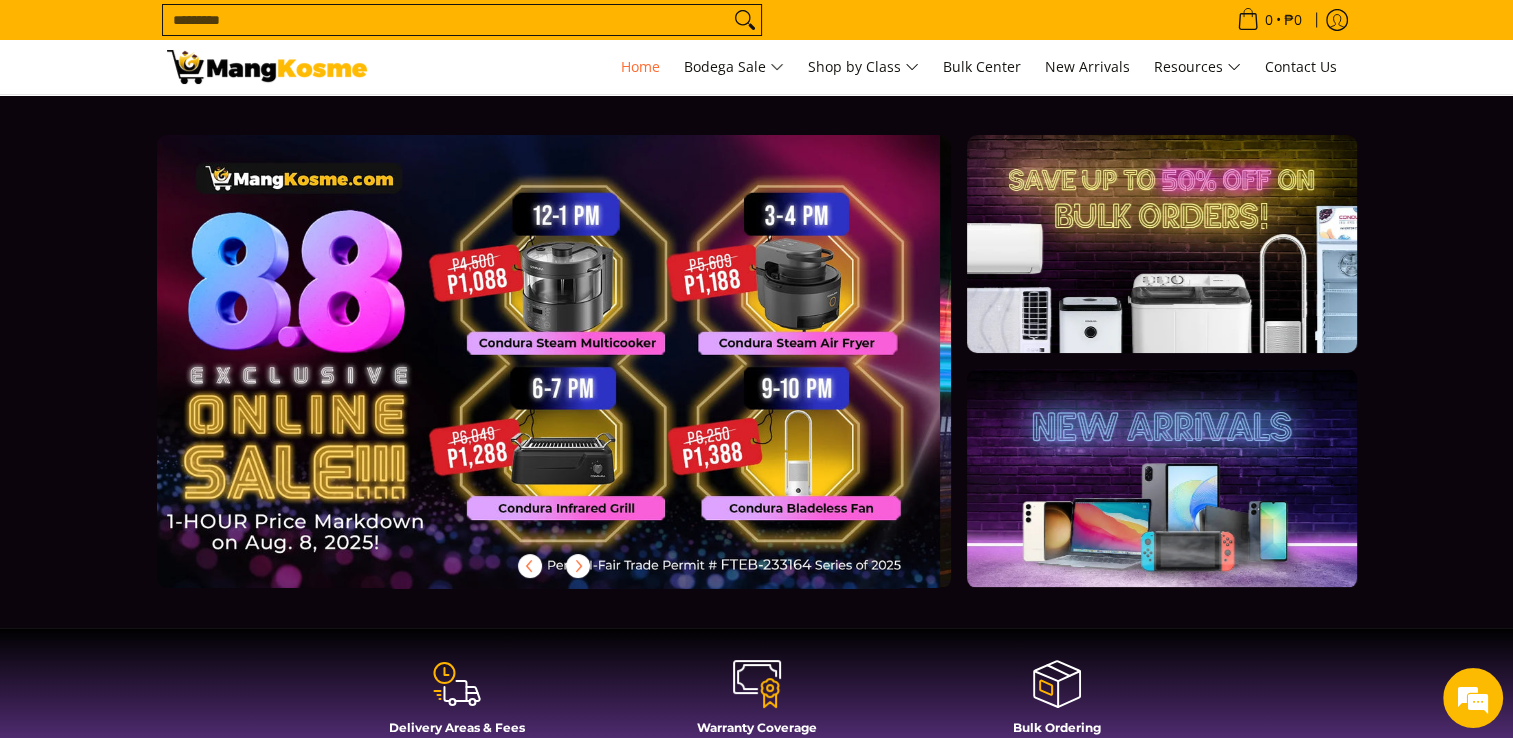 click at bounding box center (574, 377) 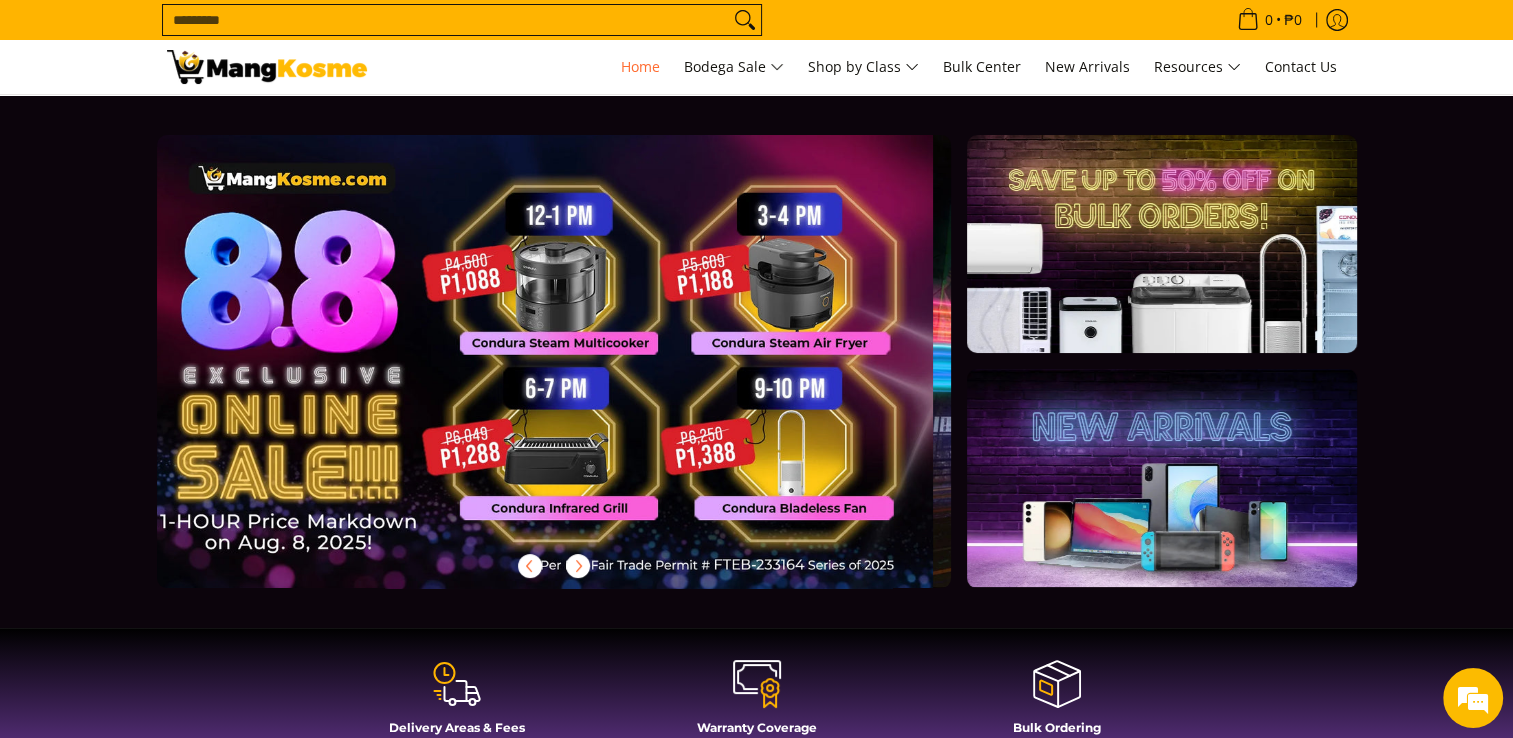 scroll, scrollTop: 0, scrollLeft: 0, axis: both 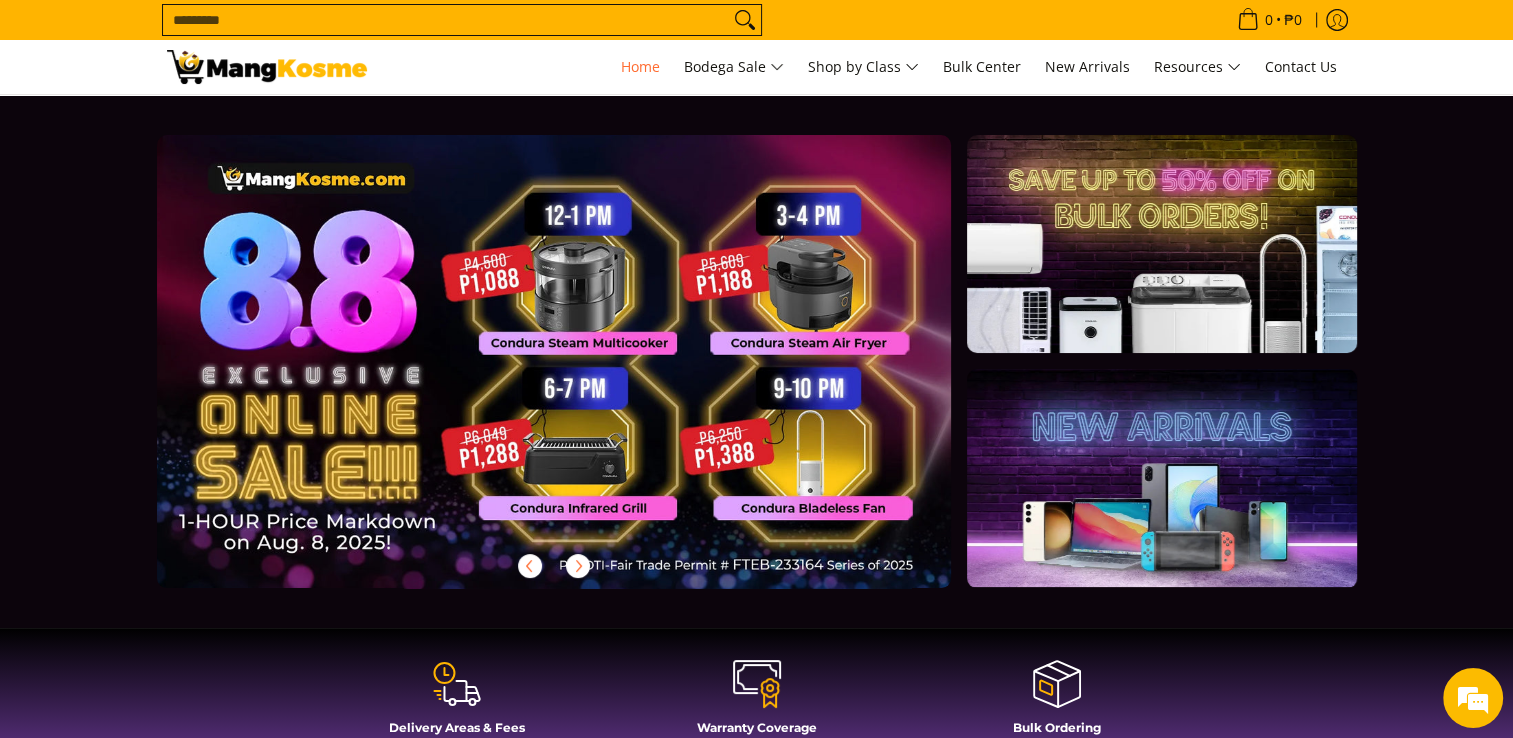 click at bounding box center (586, 377) 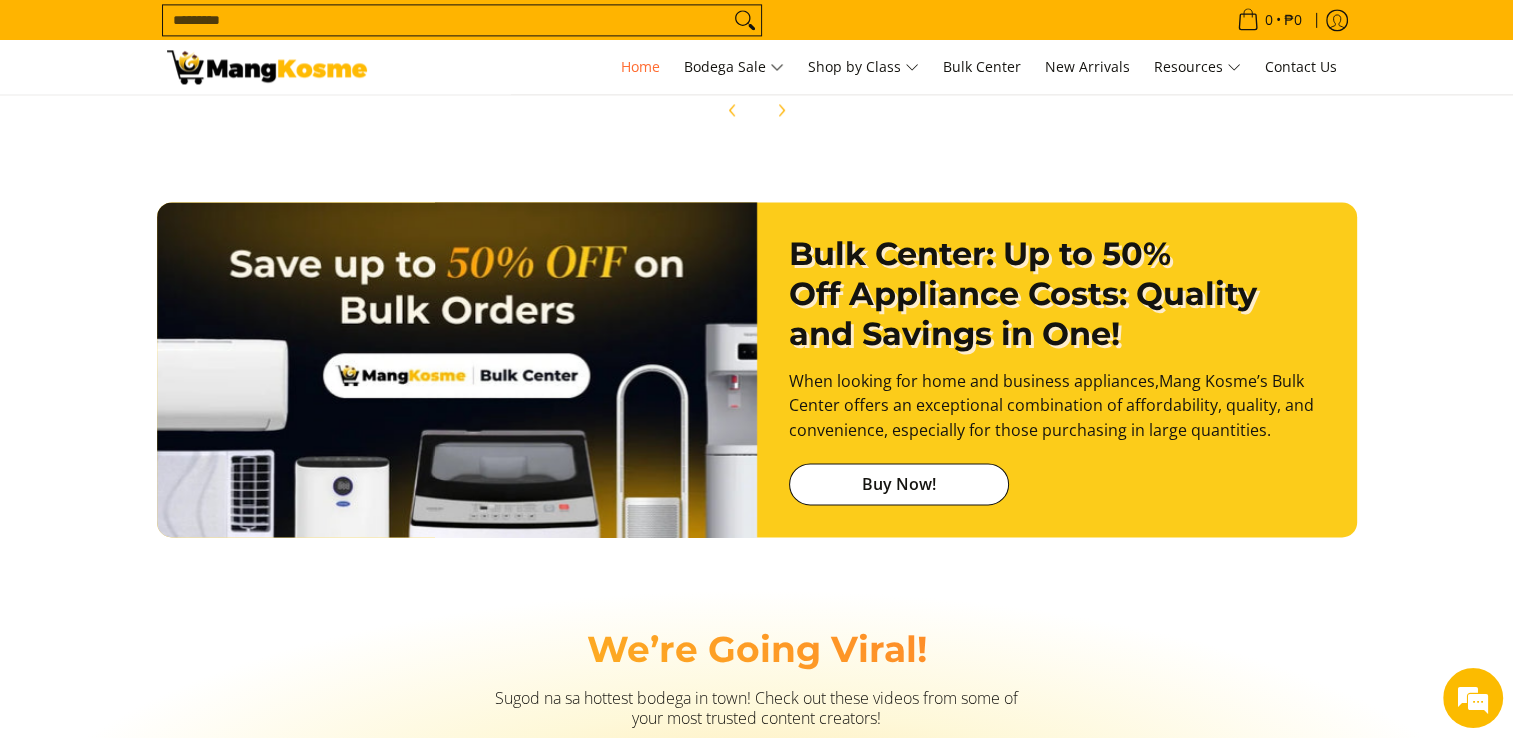 scroll, scrollTop: 0, scrollLeft: 0, axis: both 